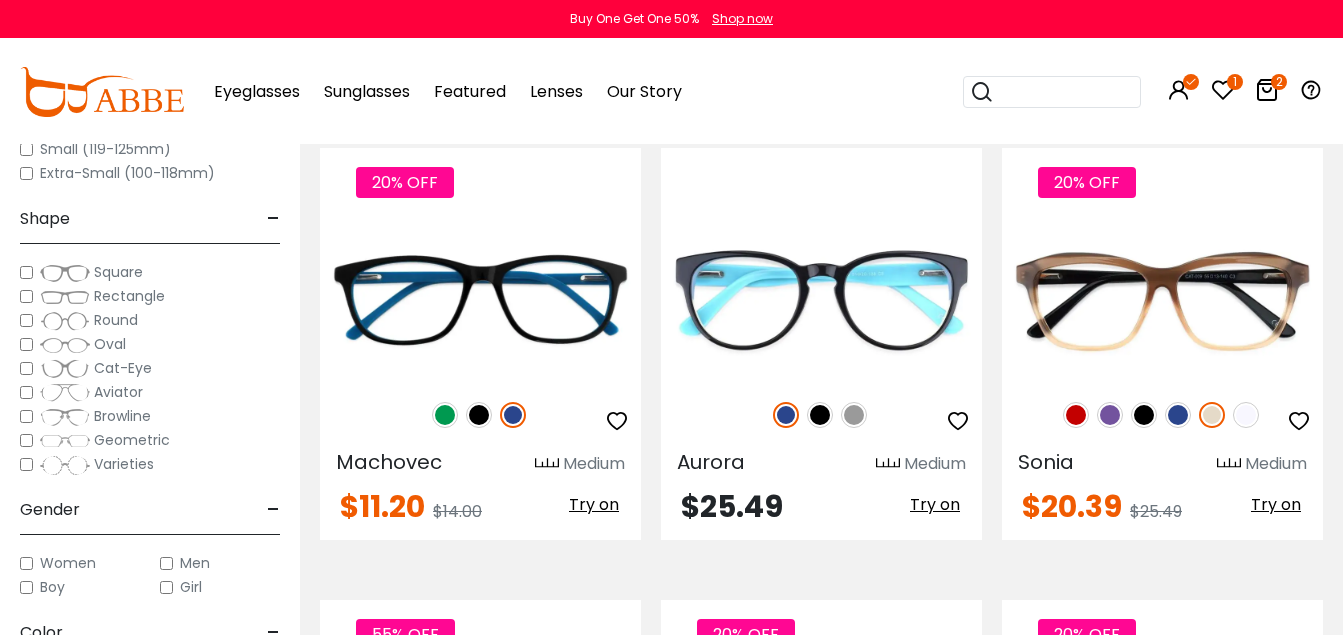 scroll, scrollTop: 0, scrollLeft: 0, axis: both 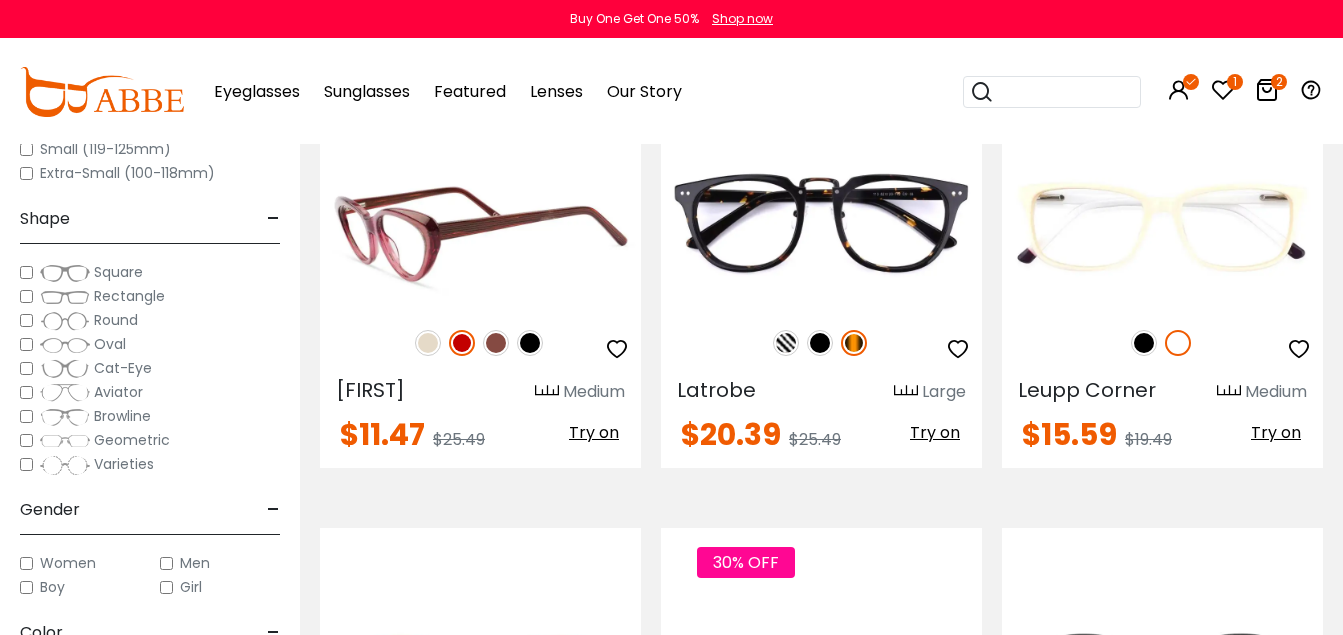 click at bounding box center [480, 227] 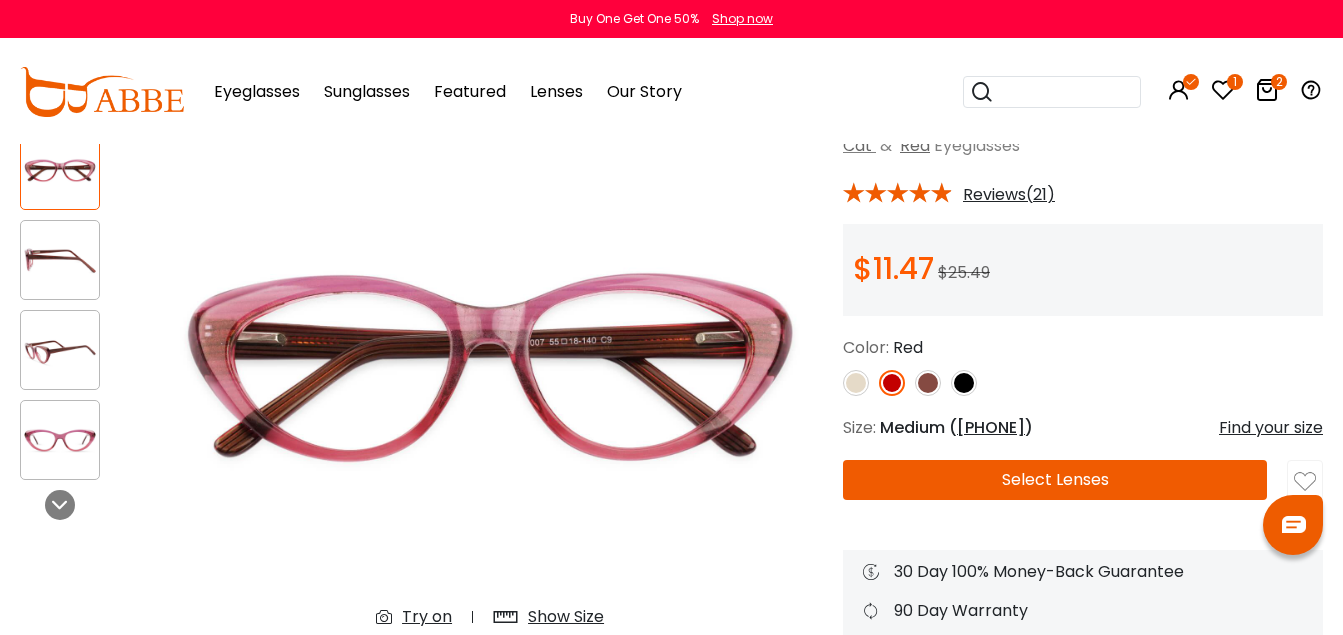 scroll, scrollTop: 0, scrollLeft: 0, axis: both 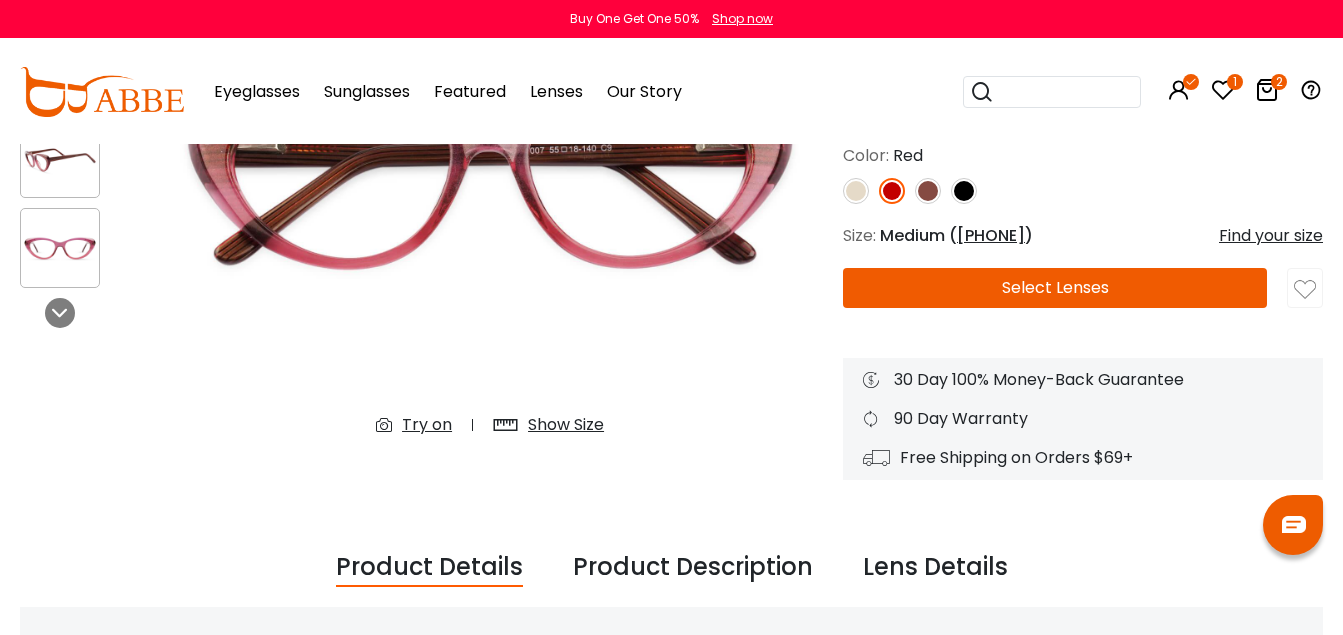 click on "Select Lenses" at bounding box center (1055, 288) 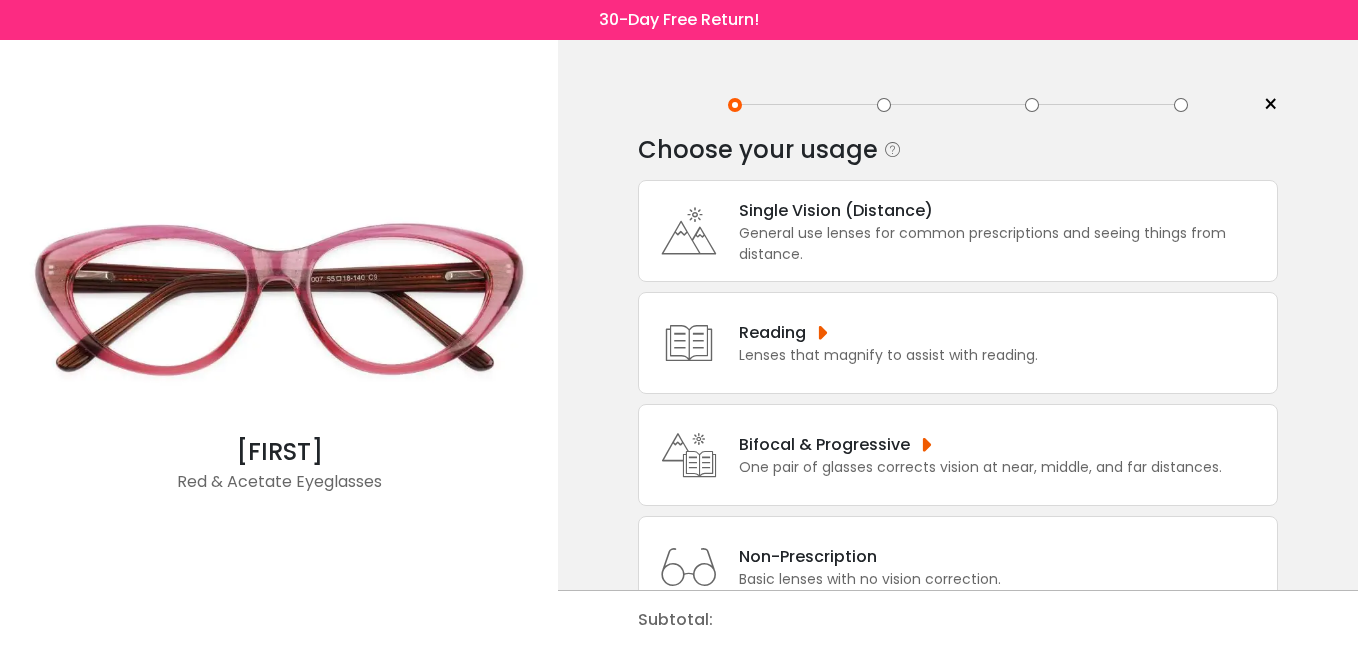 scroll, scrollTop: 0, scrollLeft: 0, axis: both 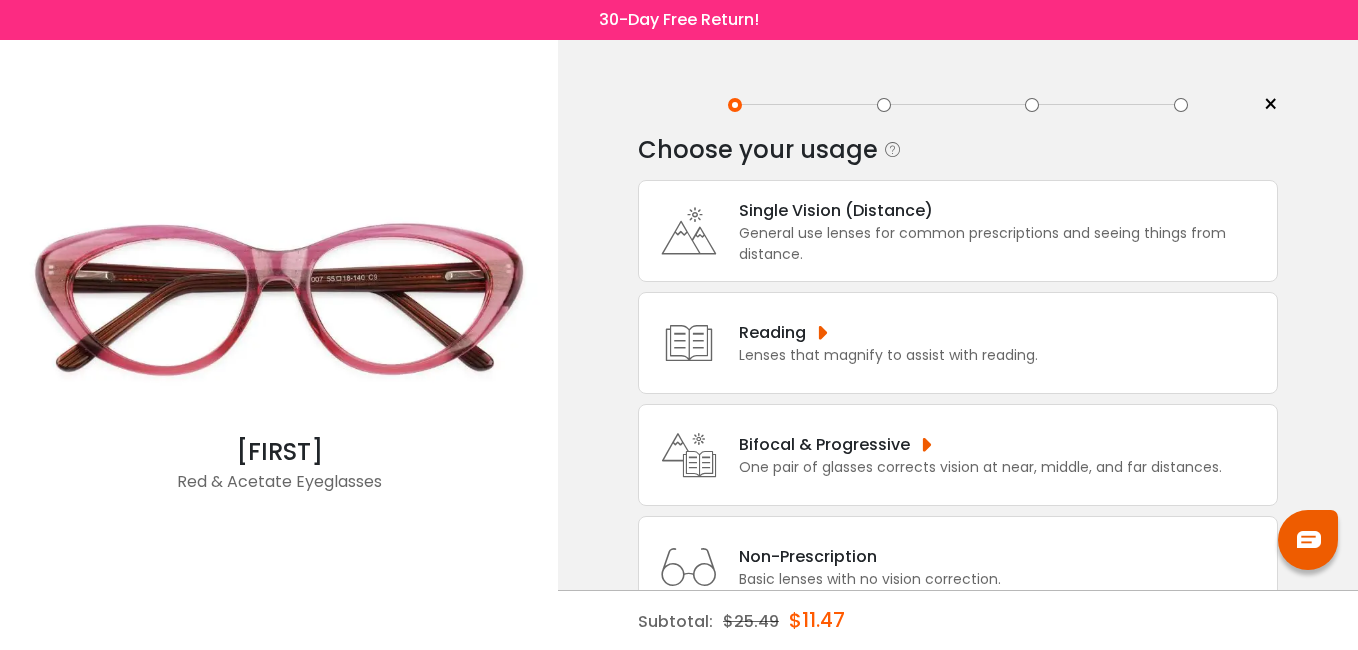 click on "Single Vision (Distance)
General use lenses for common prescriptions and seeing things from distance." at bounding box center [958, 231] 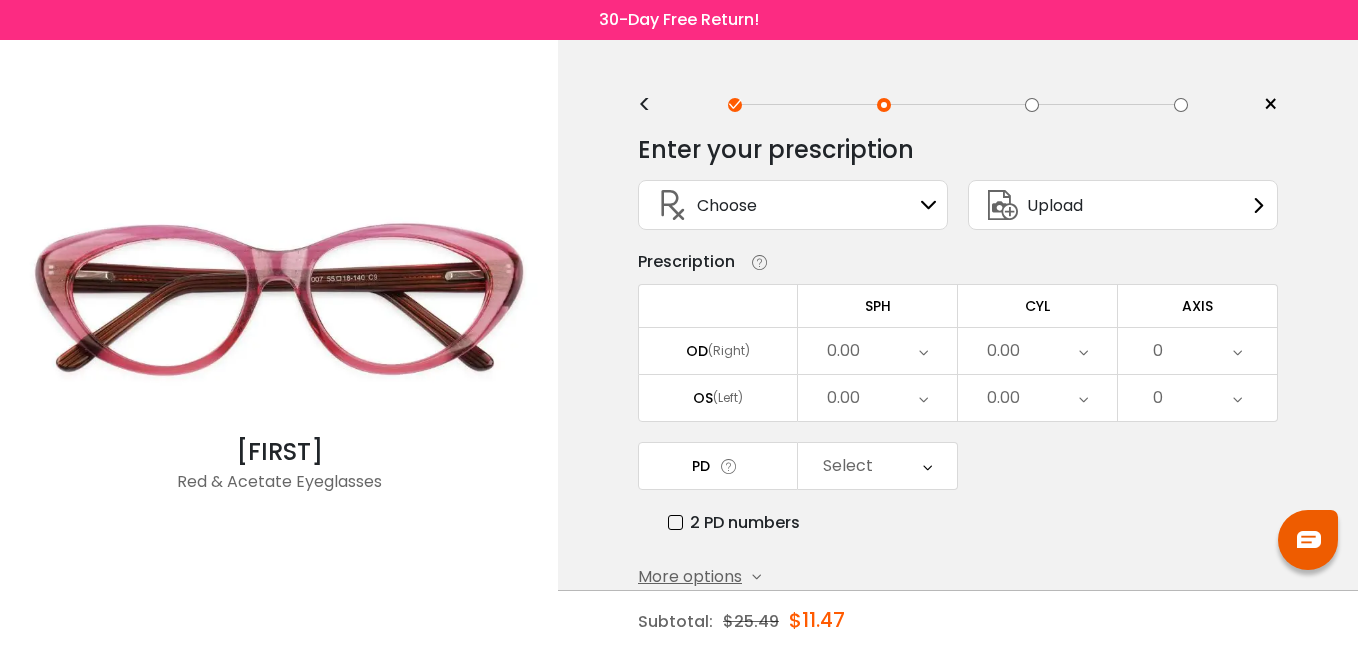 click on "<" at bounding box center [653, 105] 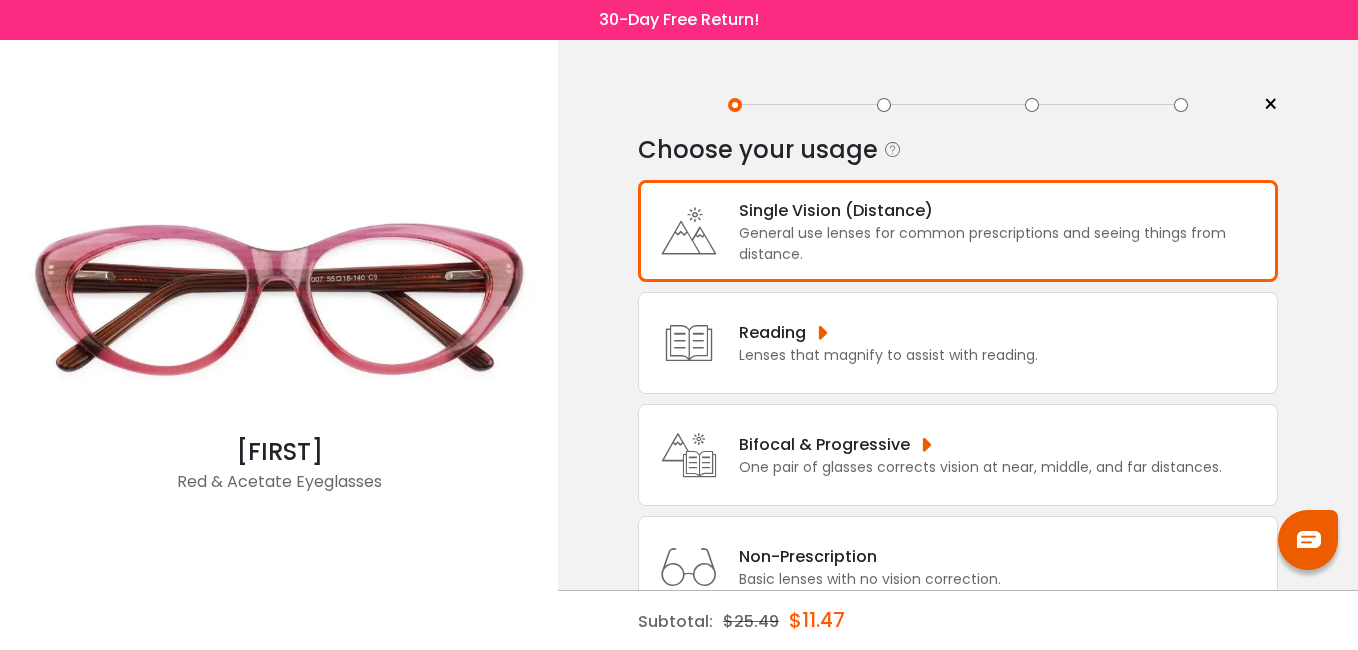 click on "Non-Prescription" at bounding box center (870, 556) 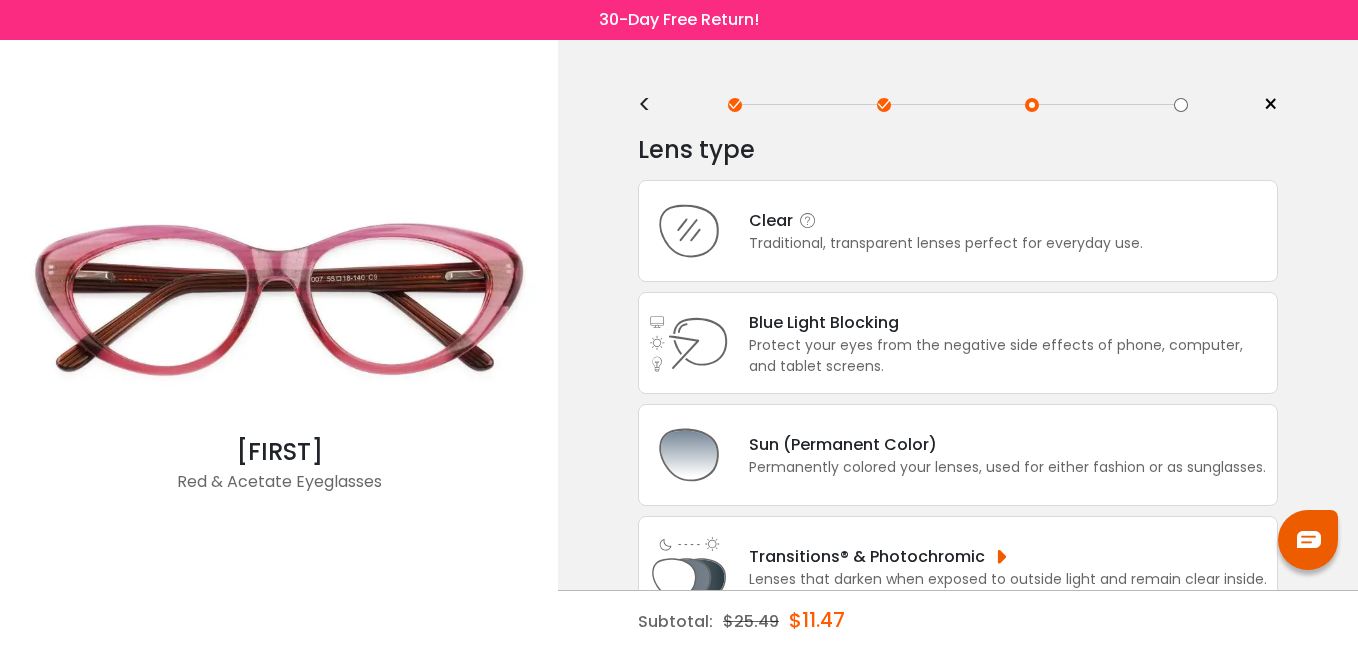 click on "Clear" at bounding box center (946, 220) 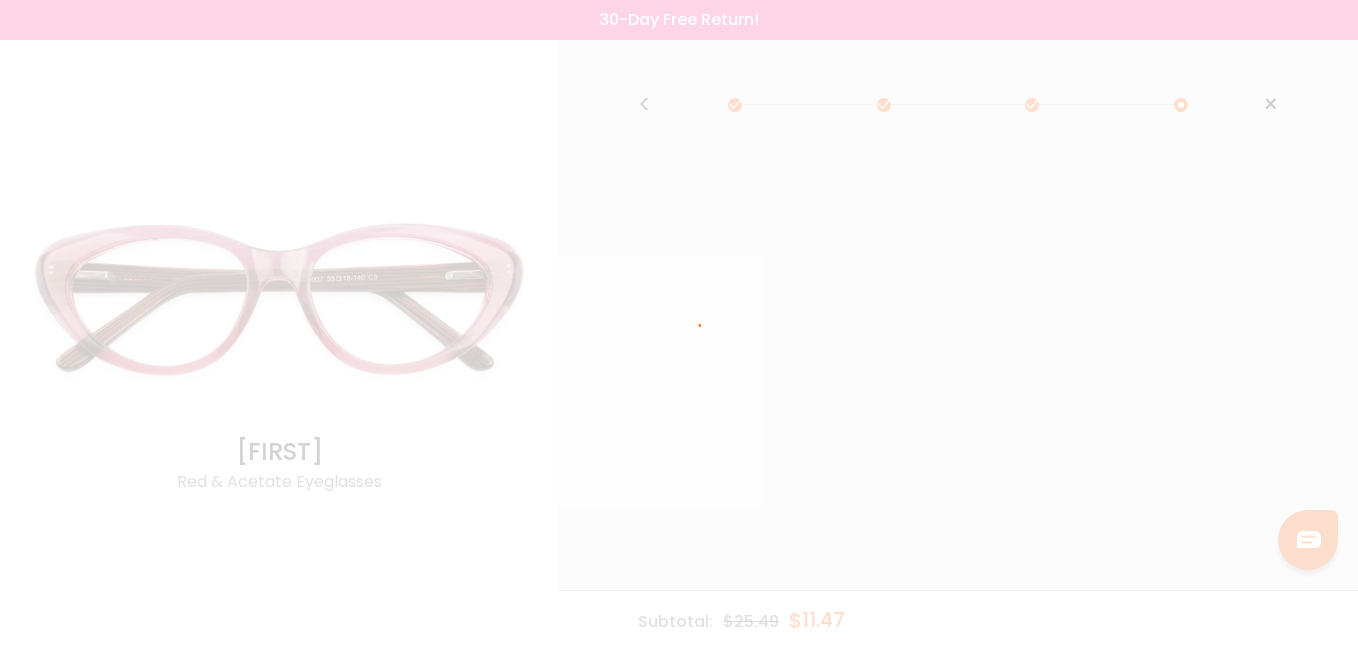 click at bounding box center [679, 325] 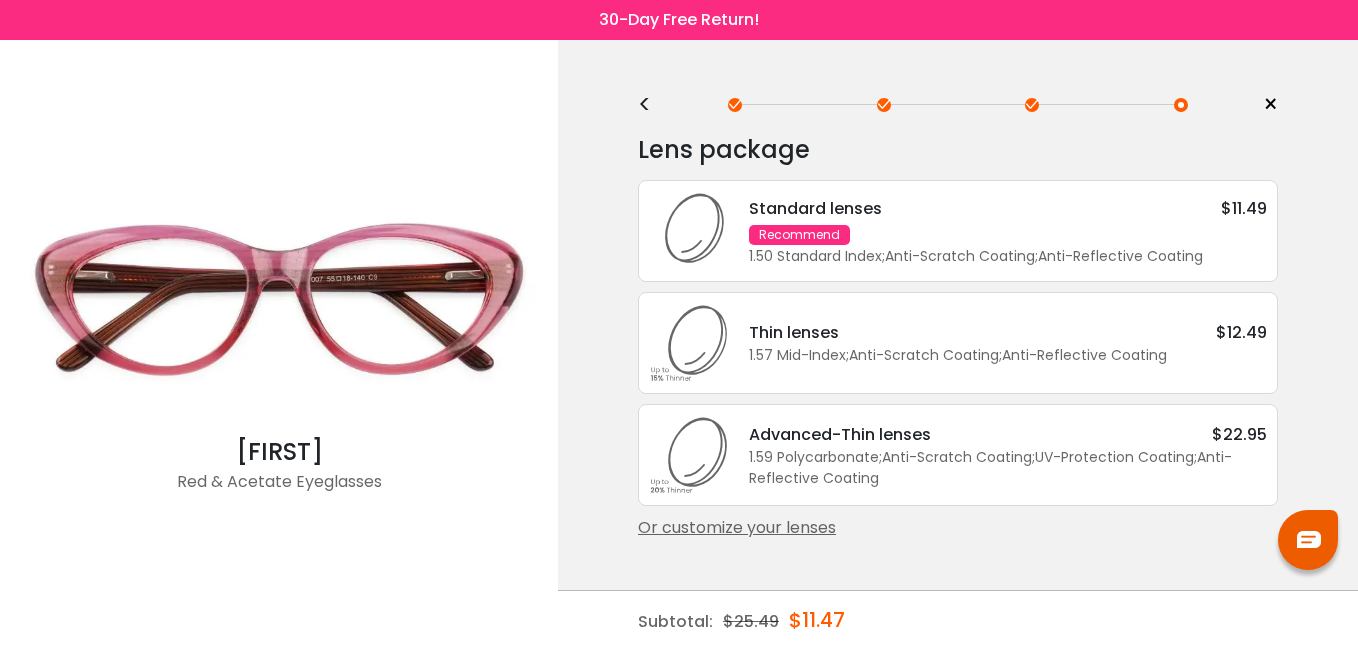 click on "Standard lenses
$11.49
Recommend
1.50 Standard Index ;
Anti-Scratch Coating ;
Anti-Reflective Coating ;" at bounding box center (998, 231) 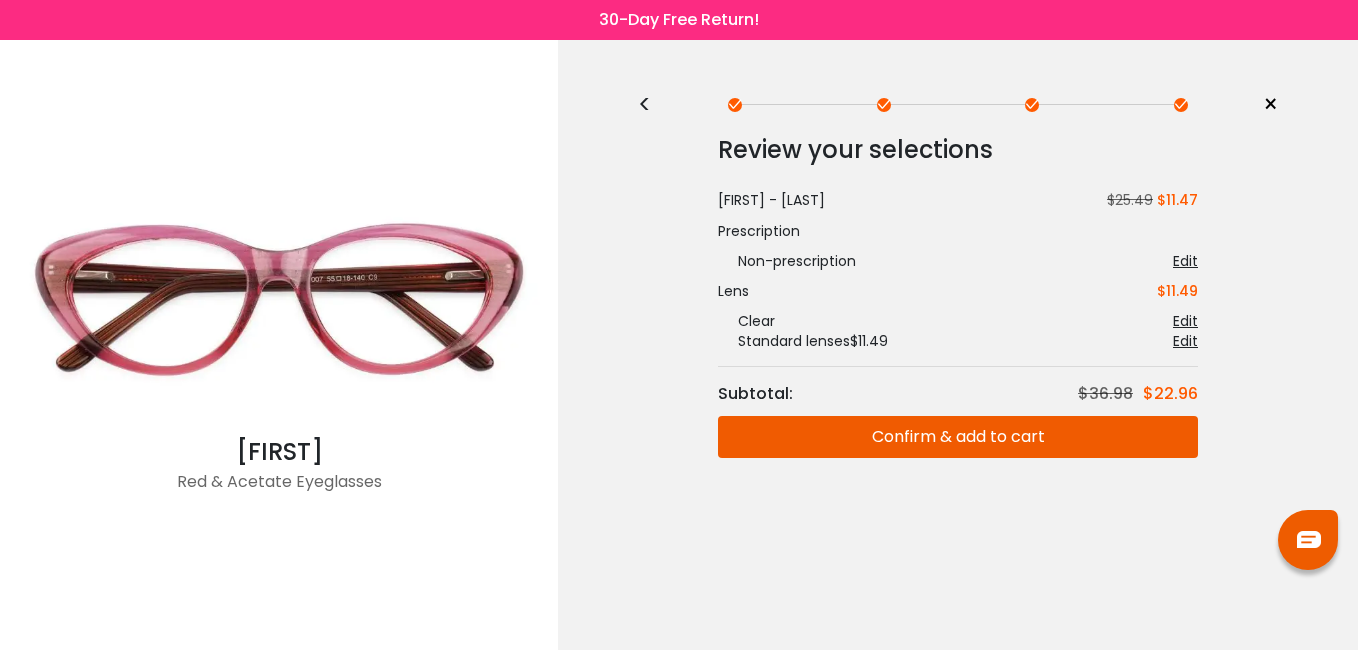 click on "Confirm & add to cart" at bounding box center (958, 437) 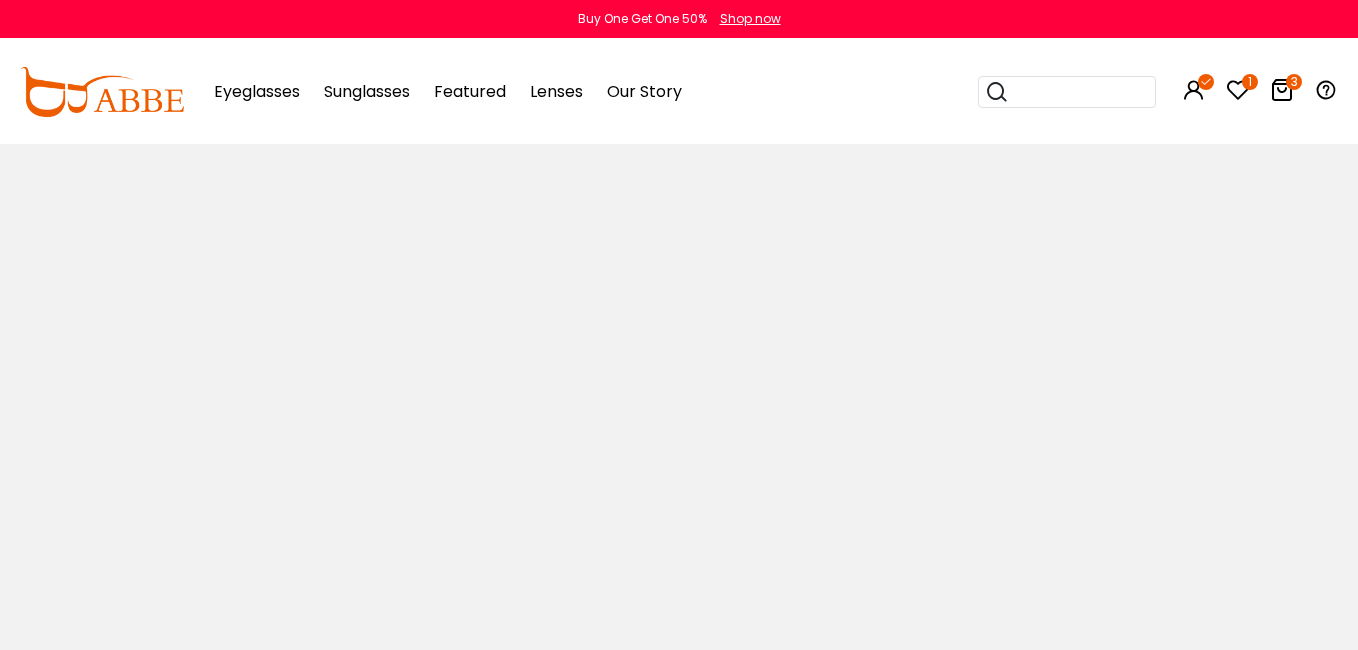 scroll, scrollTop: 0, scrollLeft: 0, axis: both 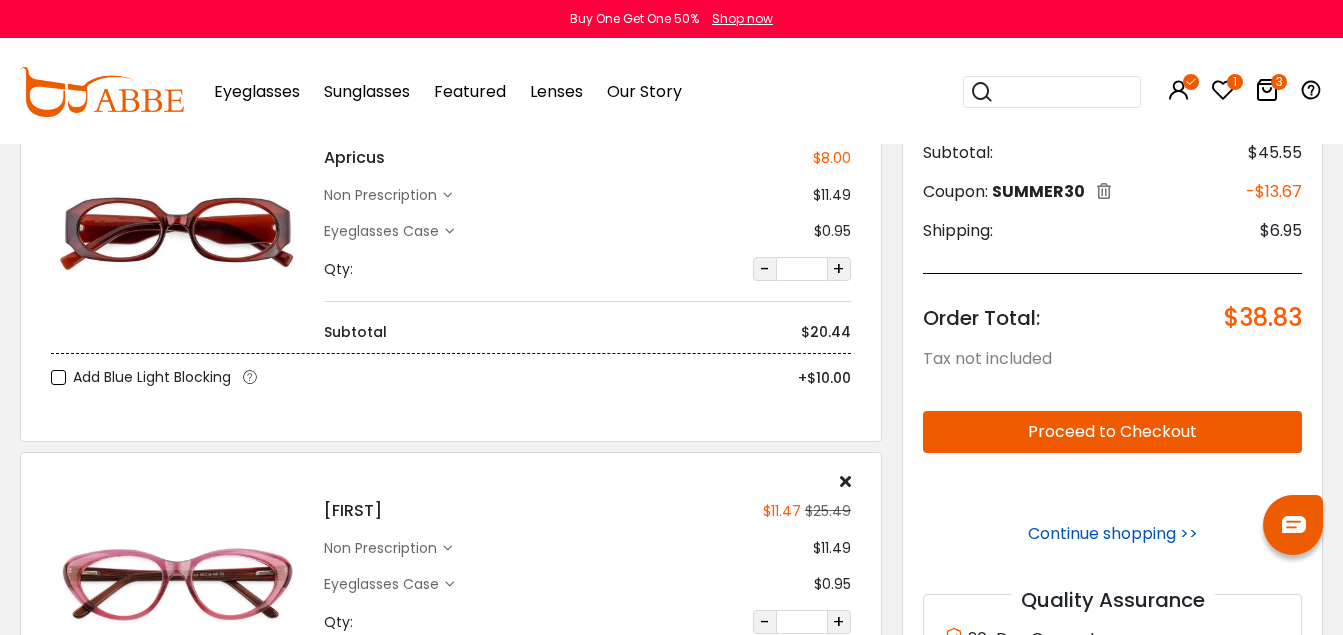 click on "Continue shopping >>" at bounding box center [1113, 533] 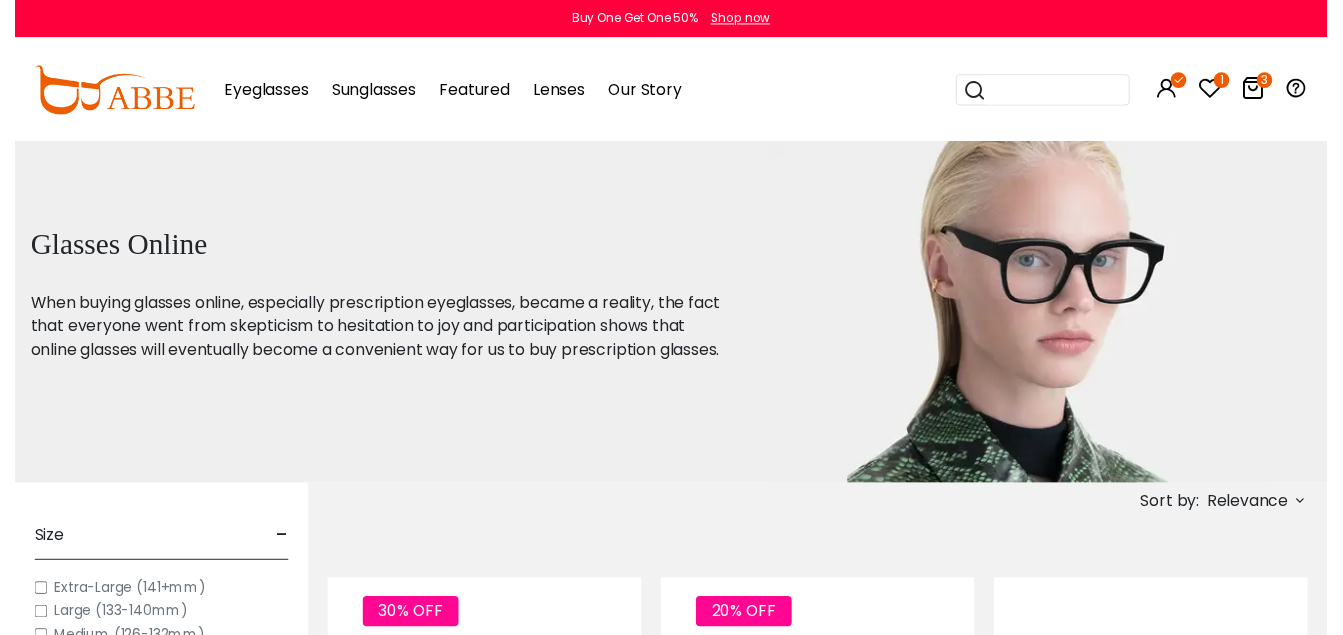 scroll, scrollTop: 0, scrollLeft: 0, axis: both 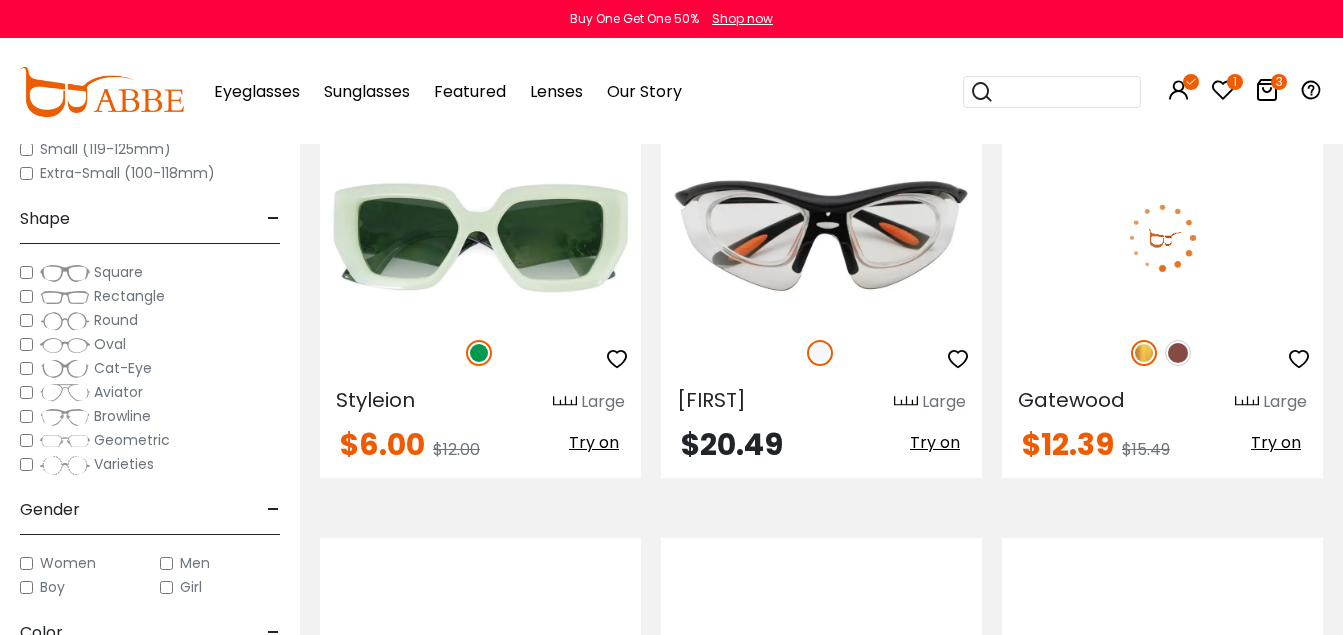 click at bounding box center [1162, 237] 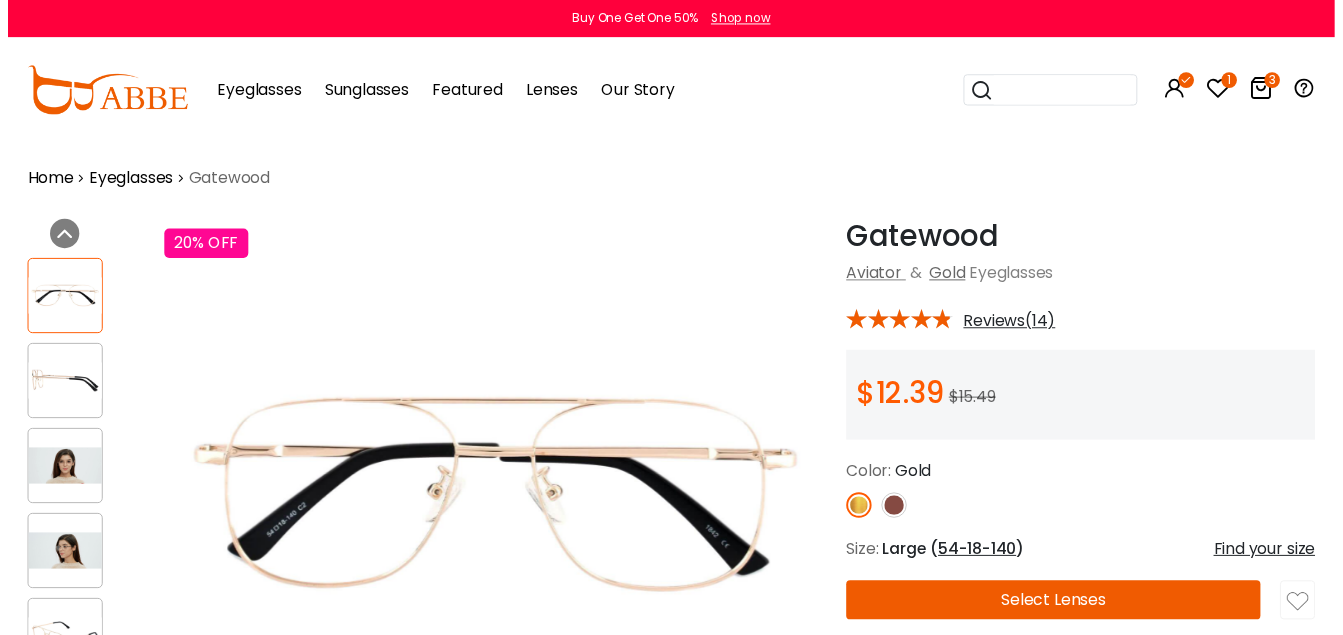 scroll, scrollTop: 0, scrollLeft: 0, axis: both 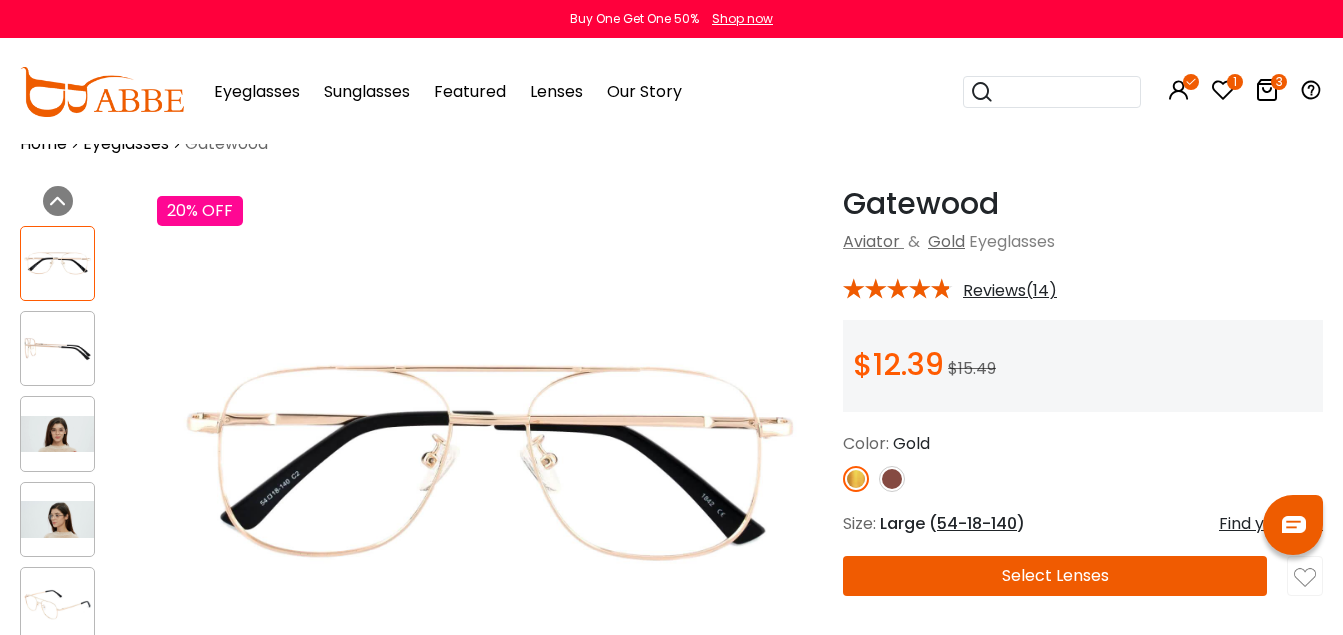 click at bounding box center [57, 434] 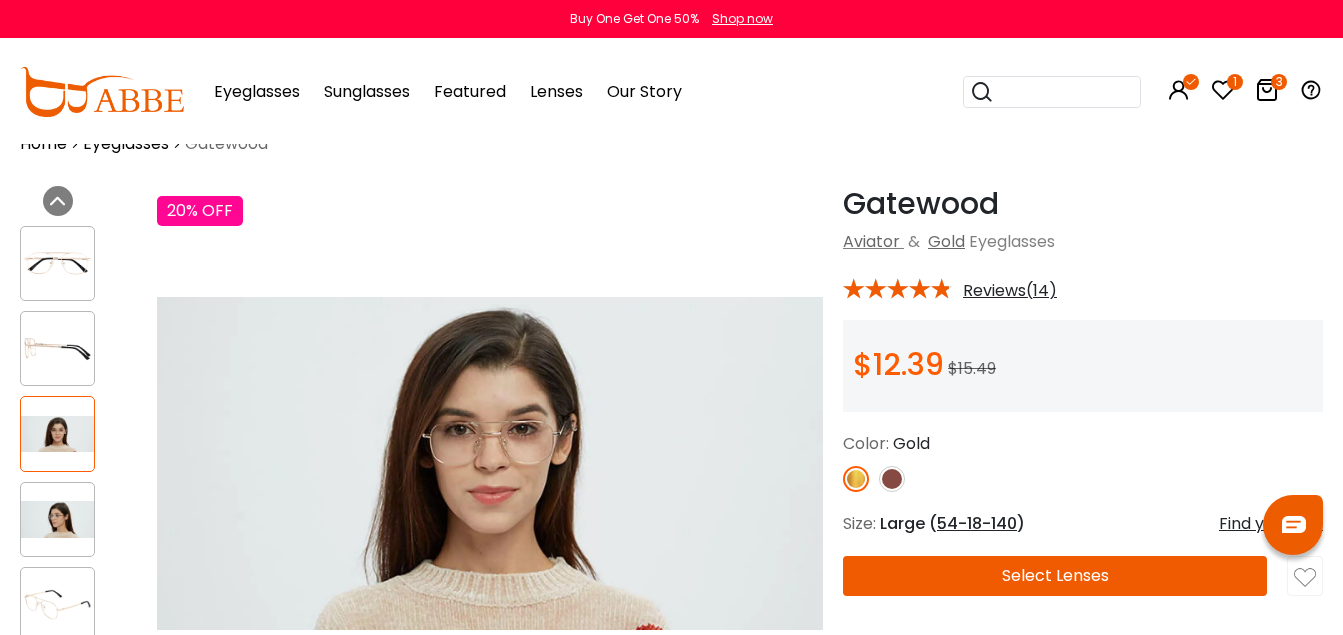 click at bounding box center (57, 519) 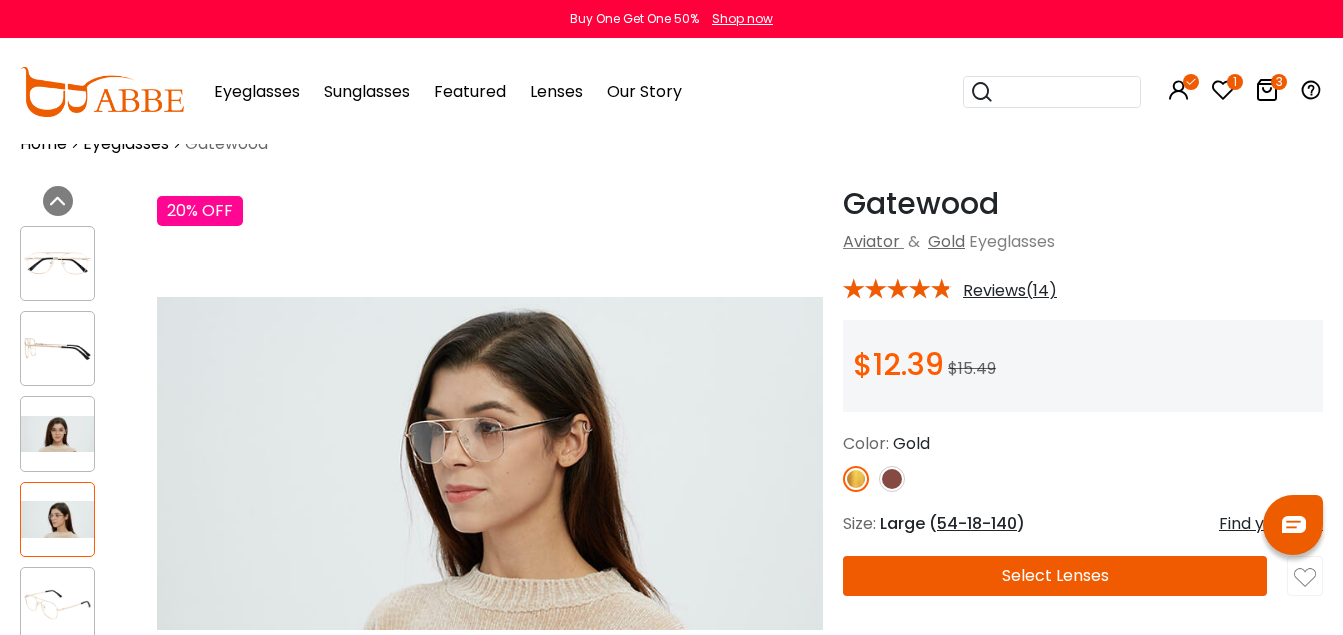 click on "Select Lenses" at bounding box center [1055, 576] 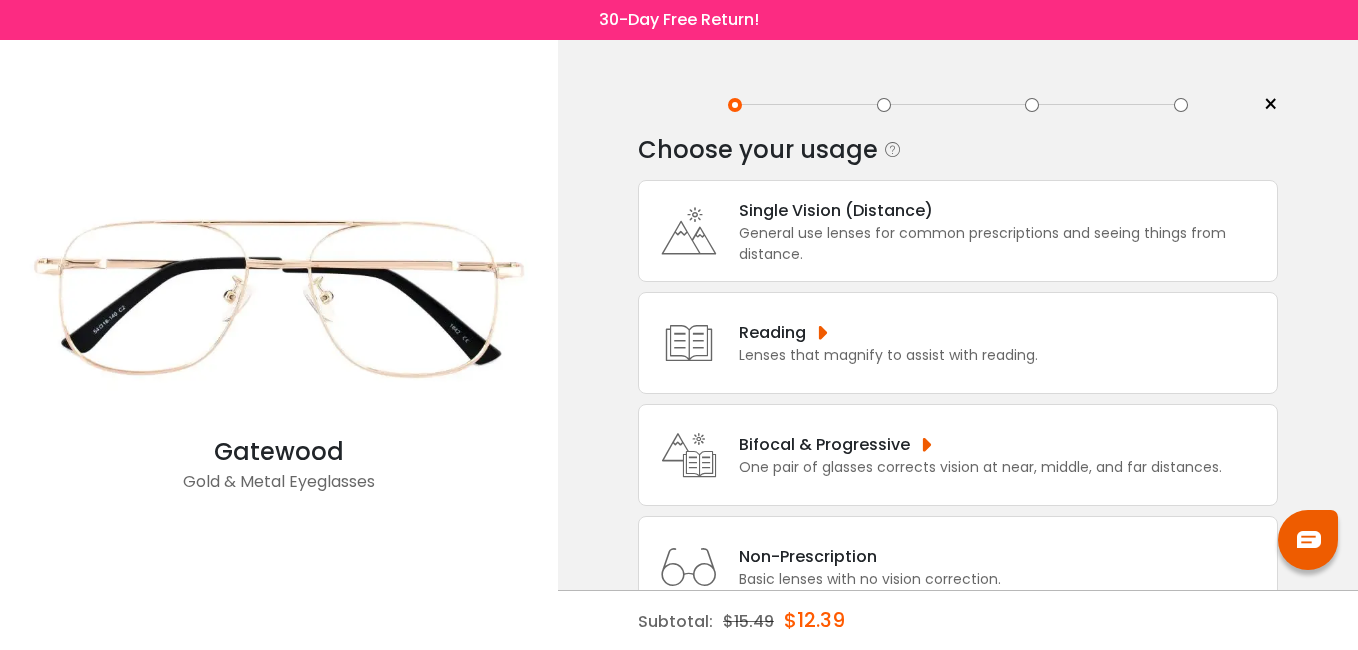 scroll, scrollTop: 0, scrollLeft: 0, axis: both 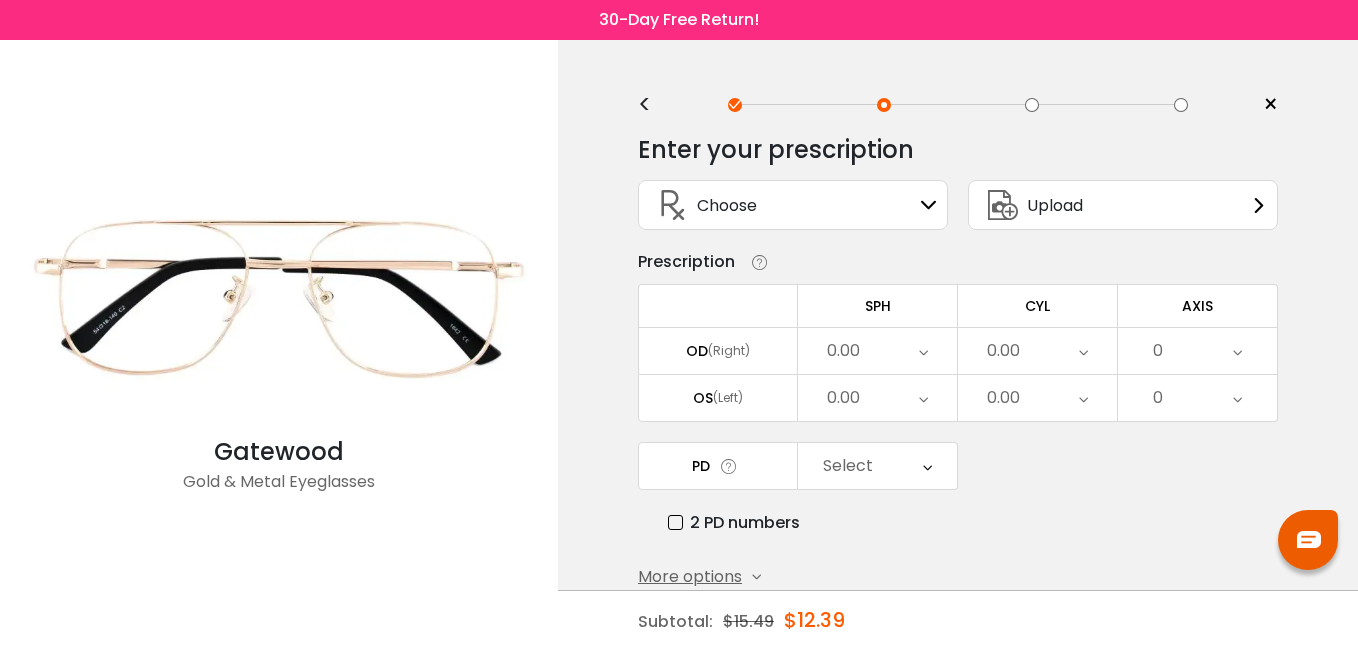 click on "<" at bounding box center [653, 105] 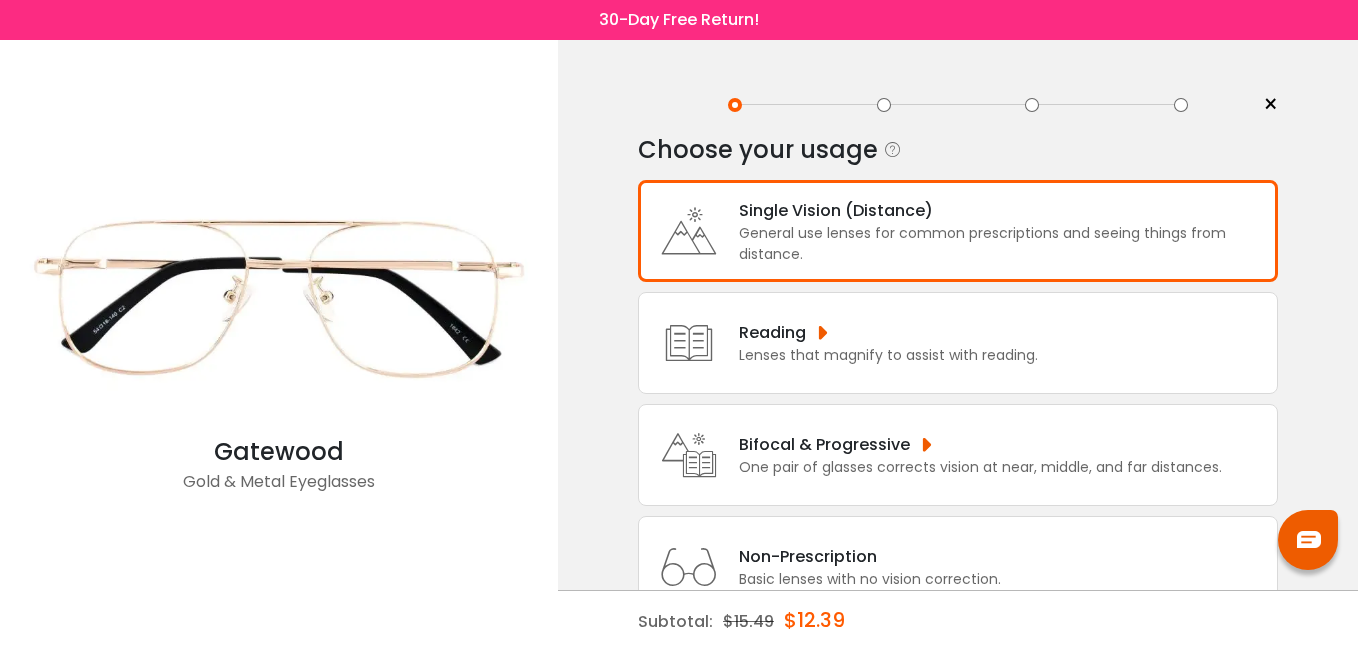 click on "Non-Prescription" at bounding box center [870, 556] 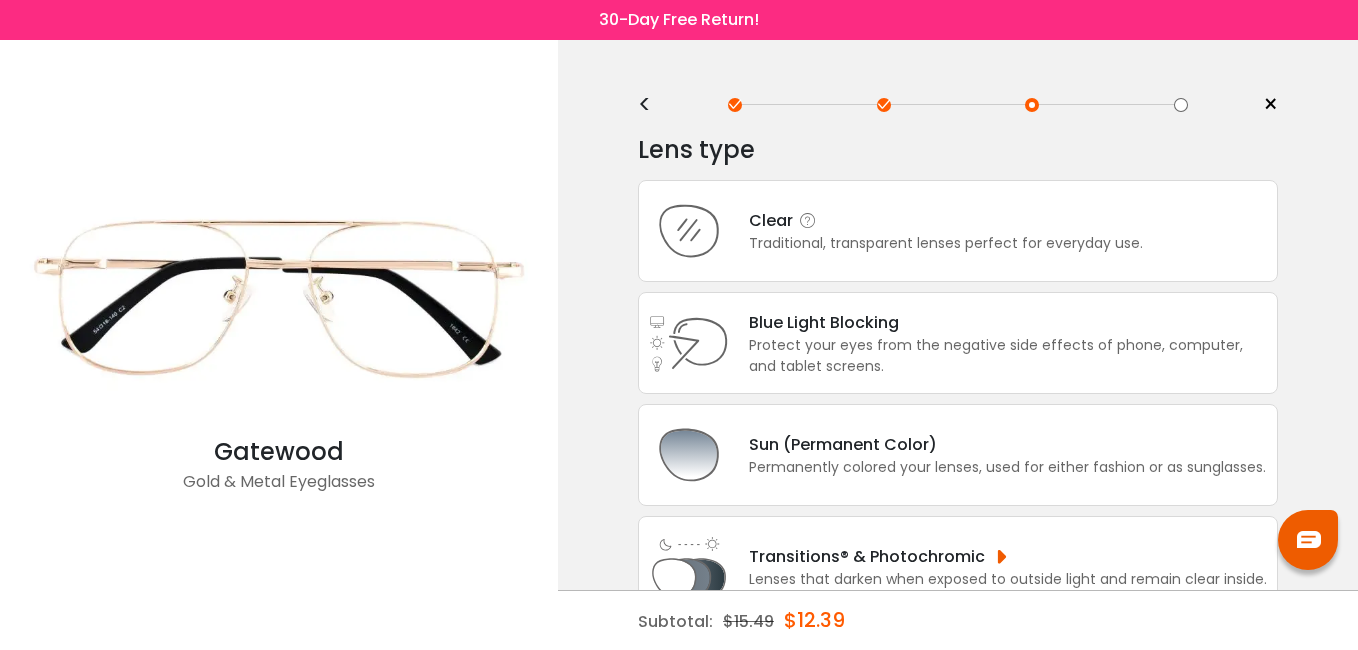 click on "Traditional, transparent lenses perfect for everyday use." at bounding box center [946, 243] 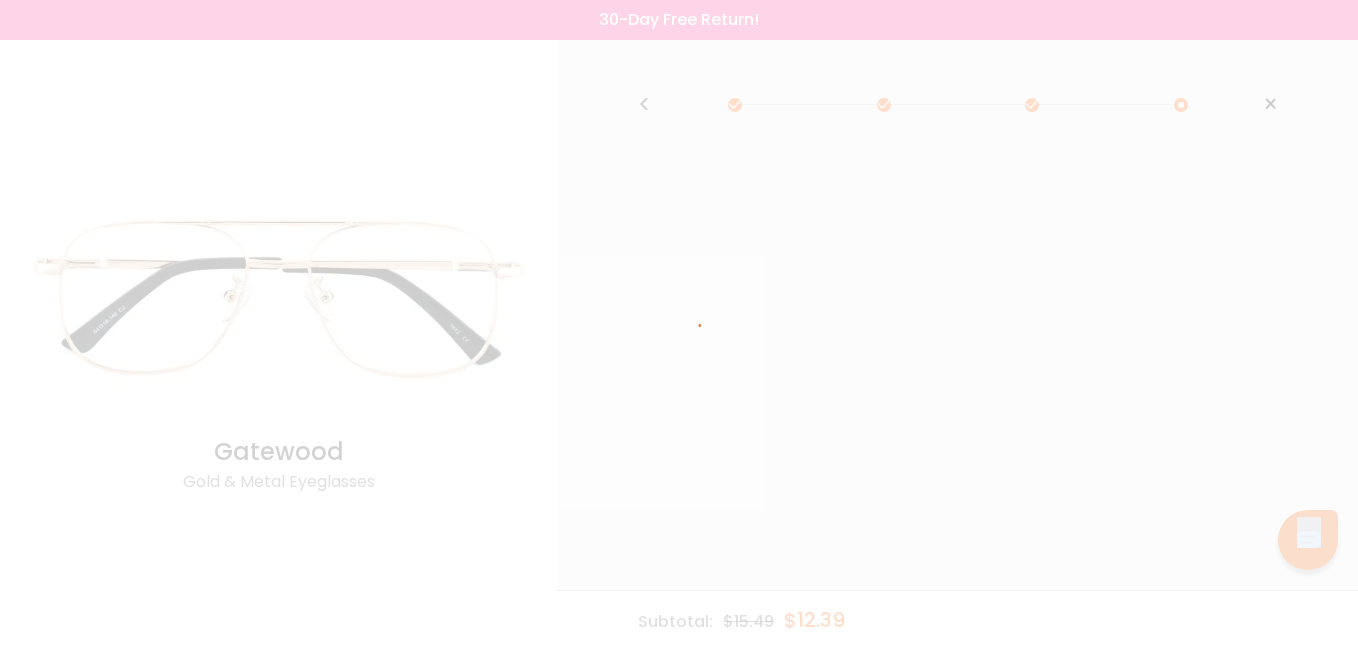 click at bounding box center [679, 325] 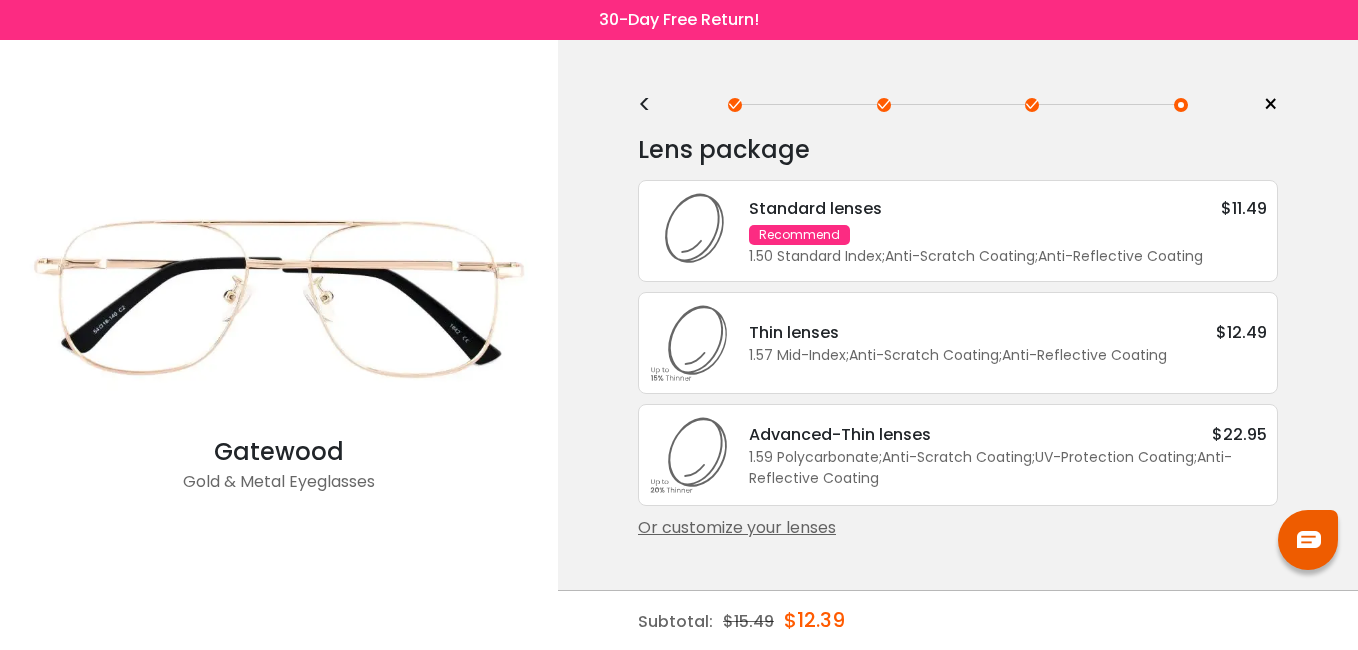 click on "Standard lenses" at bounding box center [815, 208] 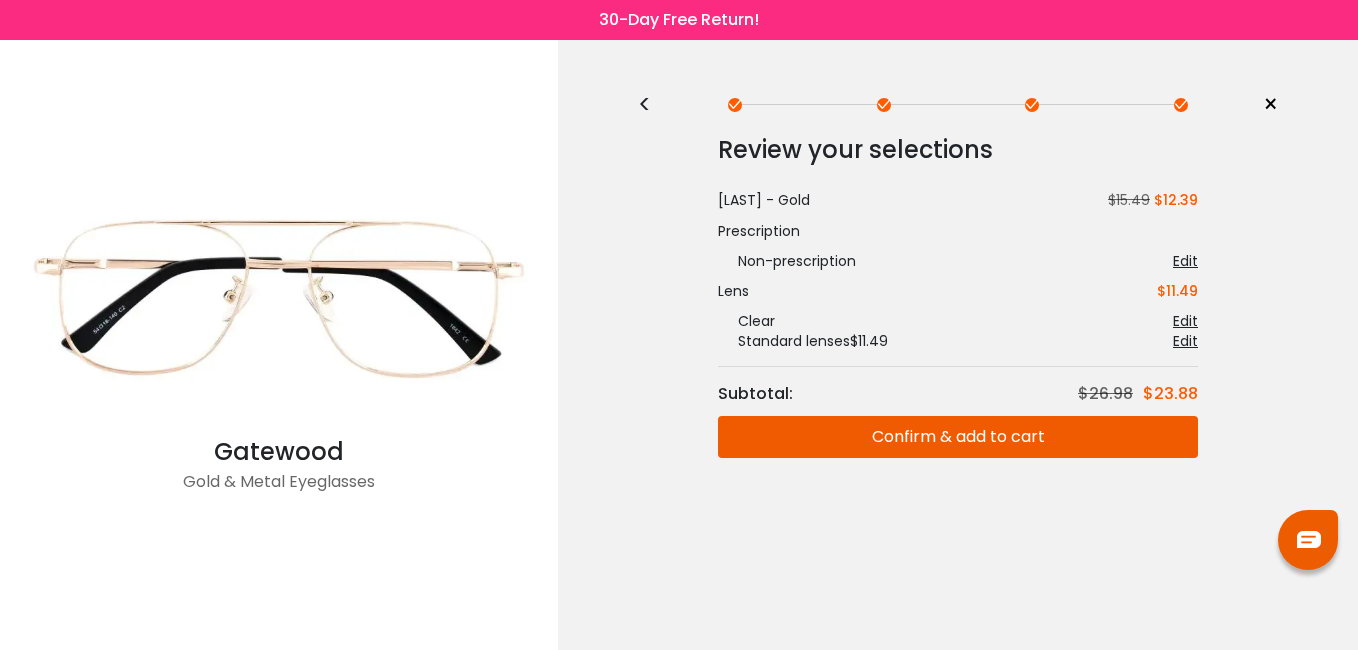click on "Standard lenses
$11.49" at bounding box center [368, 208] 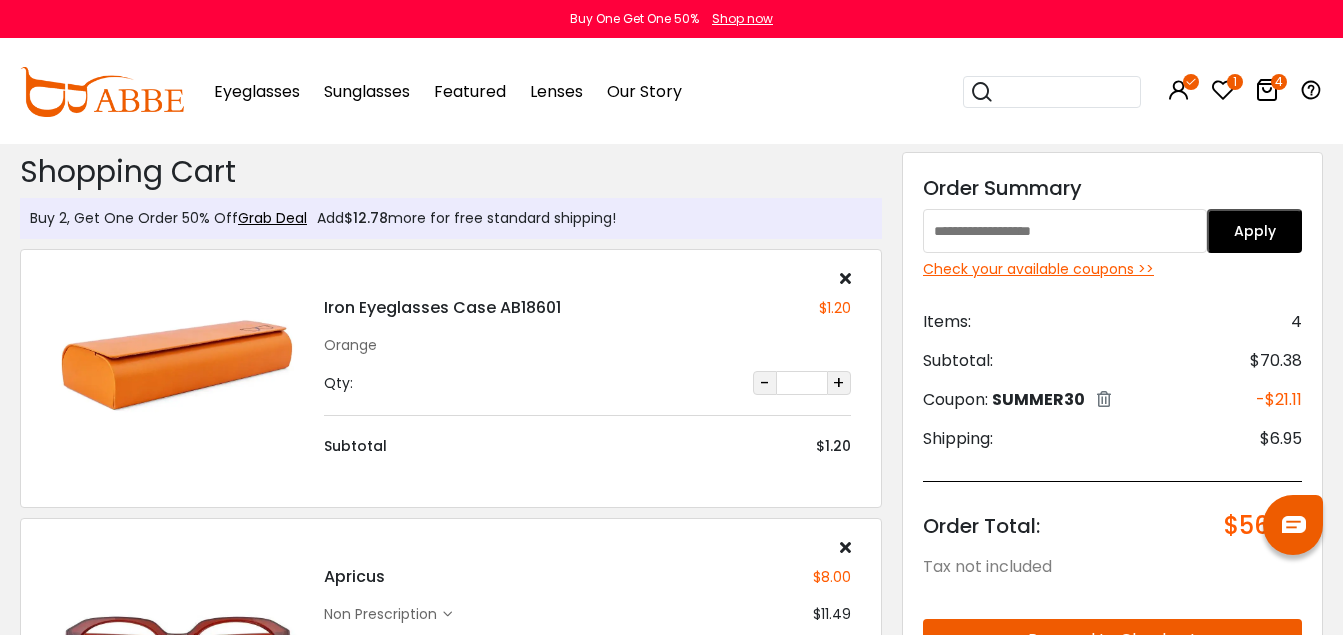 scroll, scrollTop: 0, scrollLeft: 0, axis: both 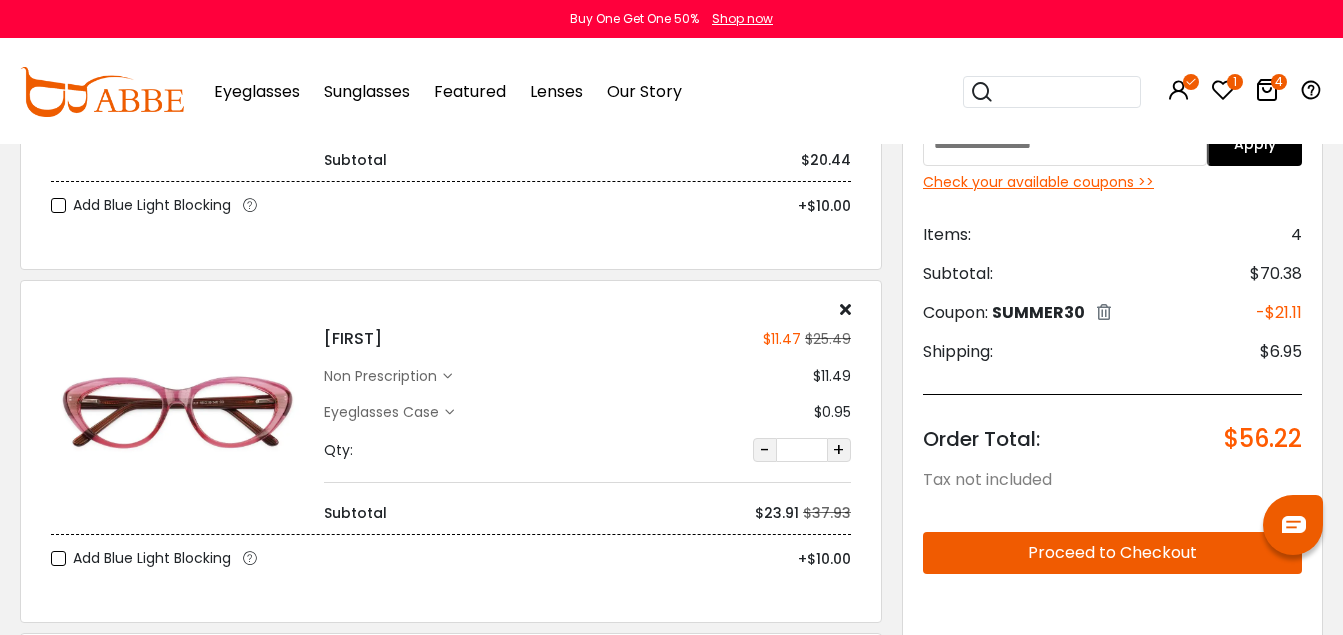 click on "-" at bounding box center [765, 450] 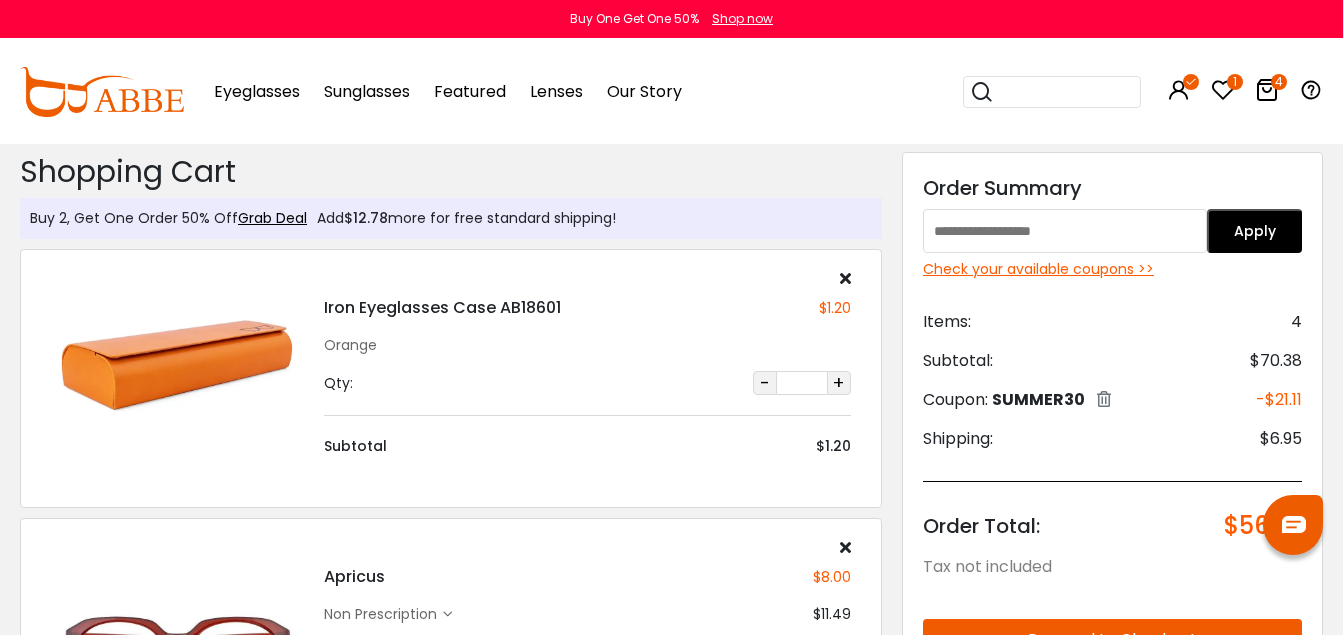 scroll, scrollTop: 0, scrollLeft: 0, axis: both 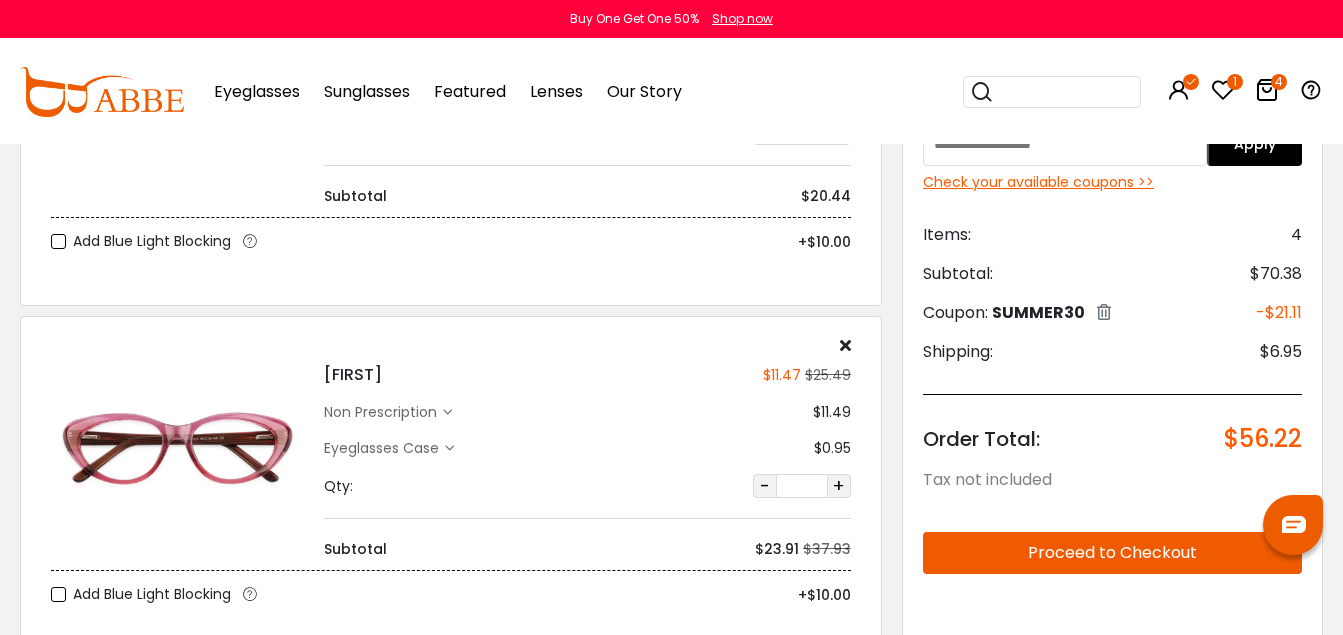 click on "Irene
$11.47
$25.49
non prescription" at bounding box center (451, 487) 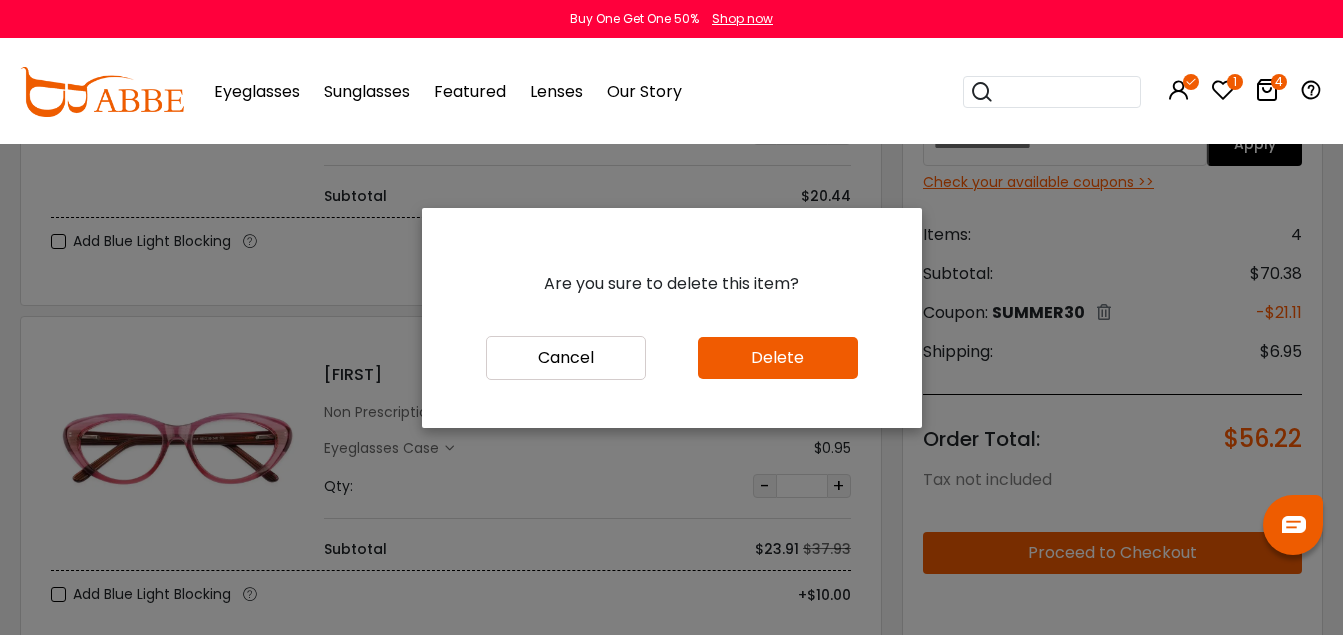 click on "Delete" at bounding box center [778, 358] 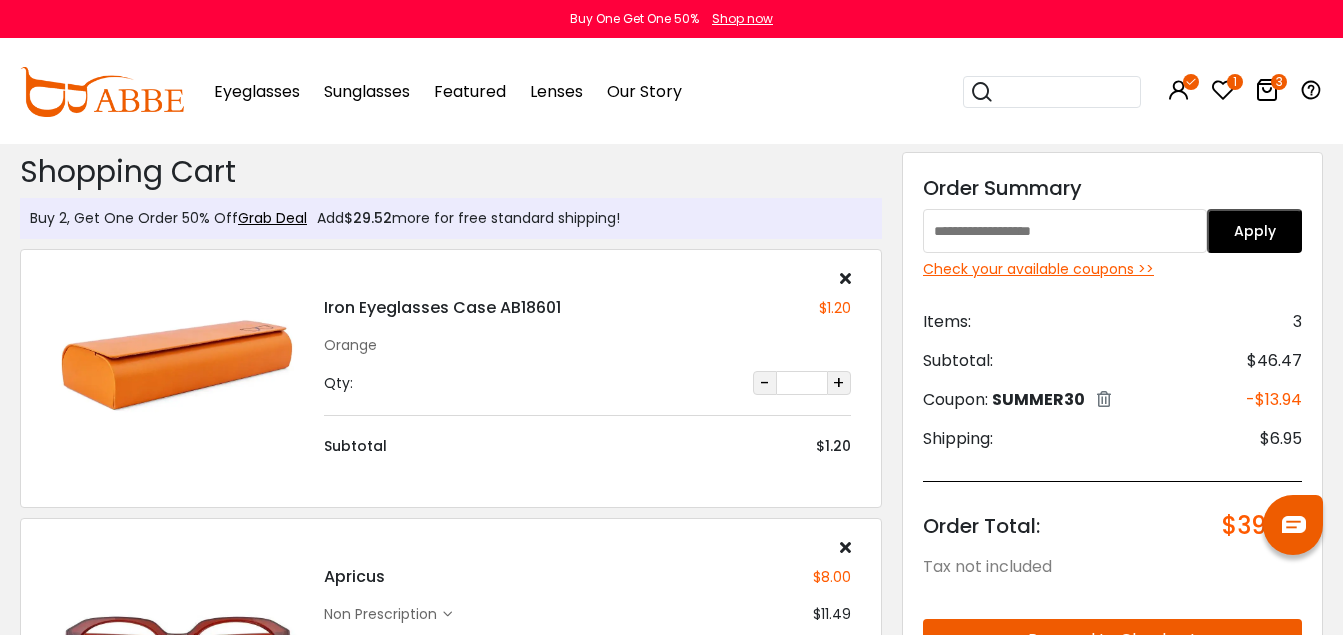 scroll, scrollTop: 0, scrollLeft: 0, axis: both 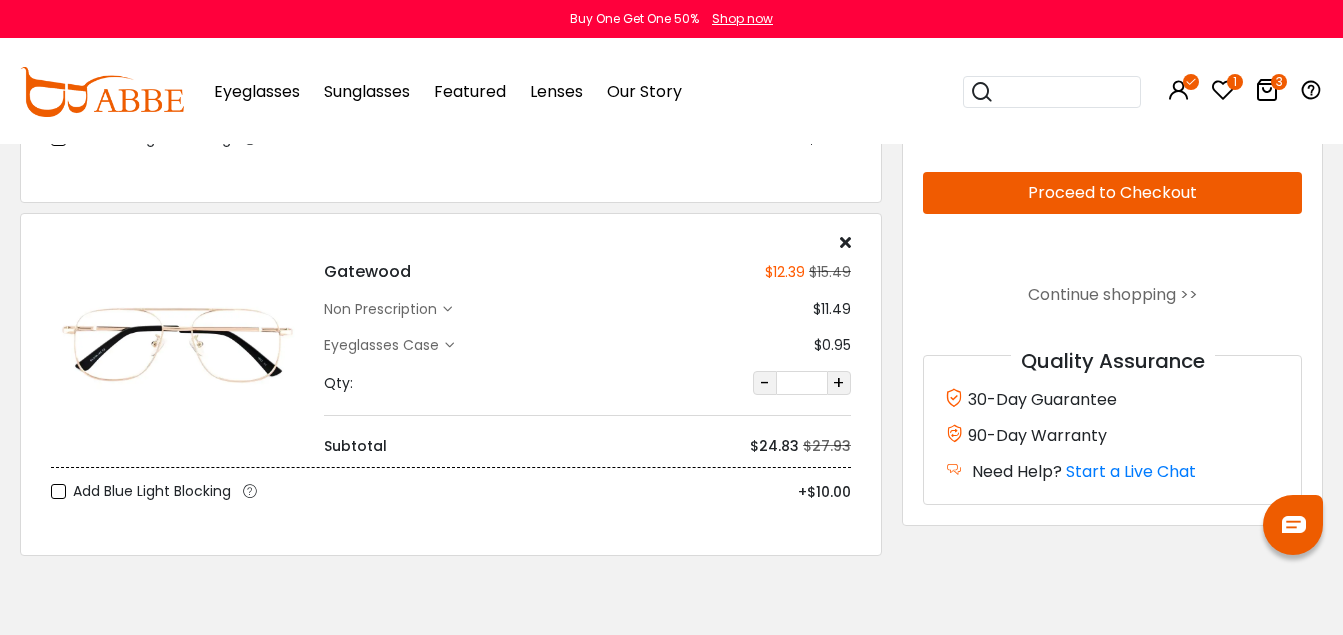 click at bounding box center (845, 242) 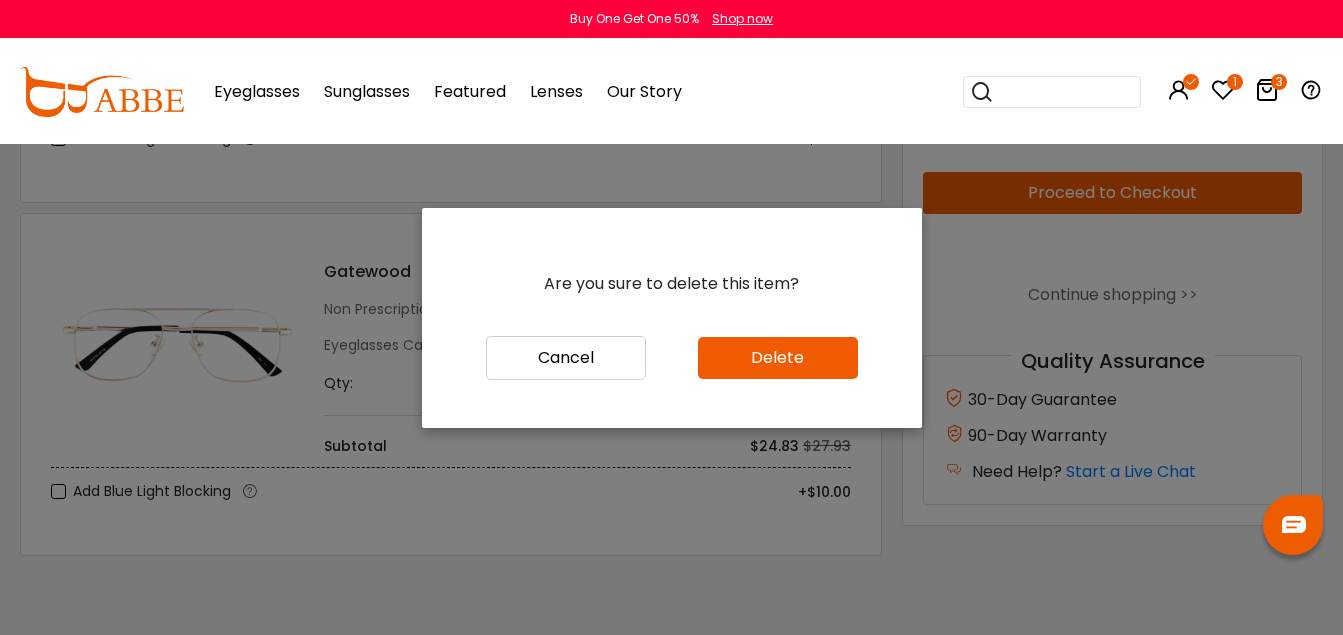 click on "Delete" at bounding box center (778, 358) 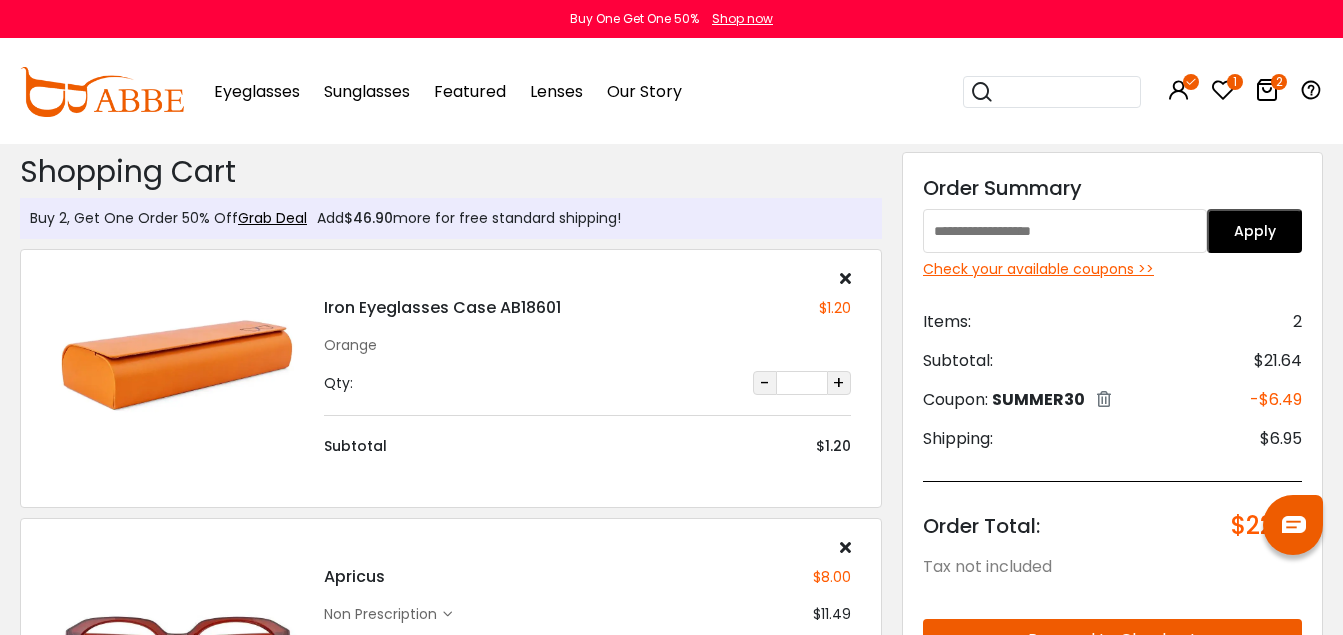 scroll, scrollTop: 0, scrollLeft: 0, axis: both 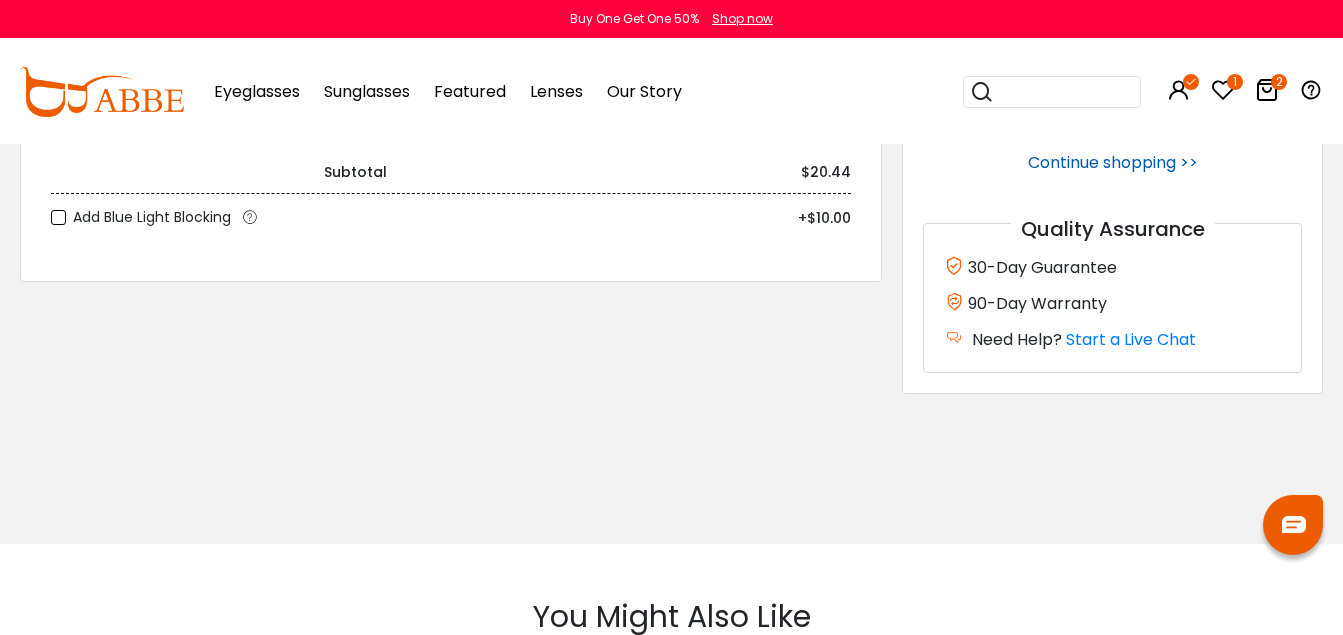 click on "Continue shopping >>" at bounding box center [1113, 162] 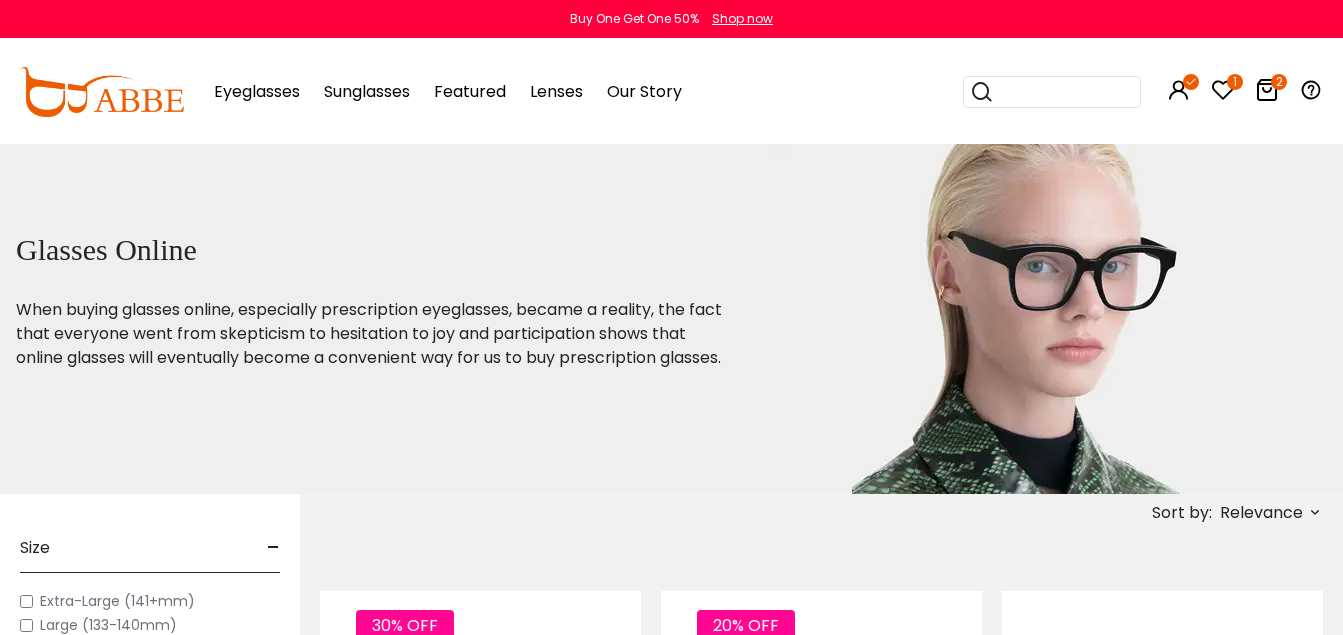 scroll, scrollTop: 0, scrollLeft: 0, axis: both 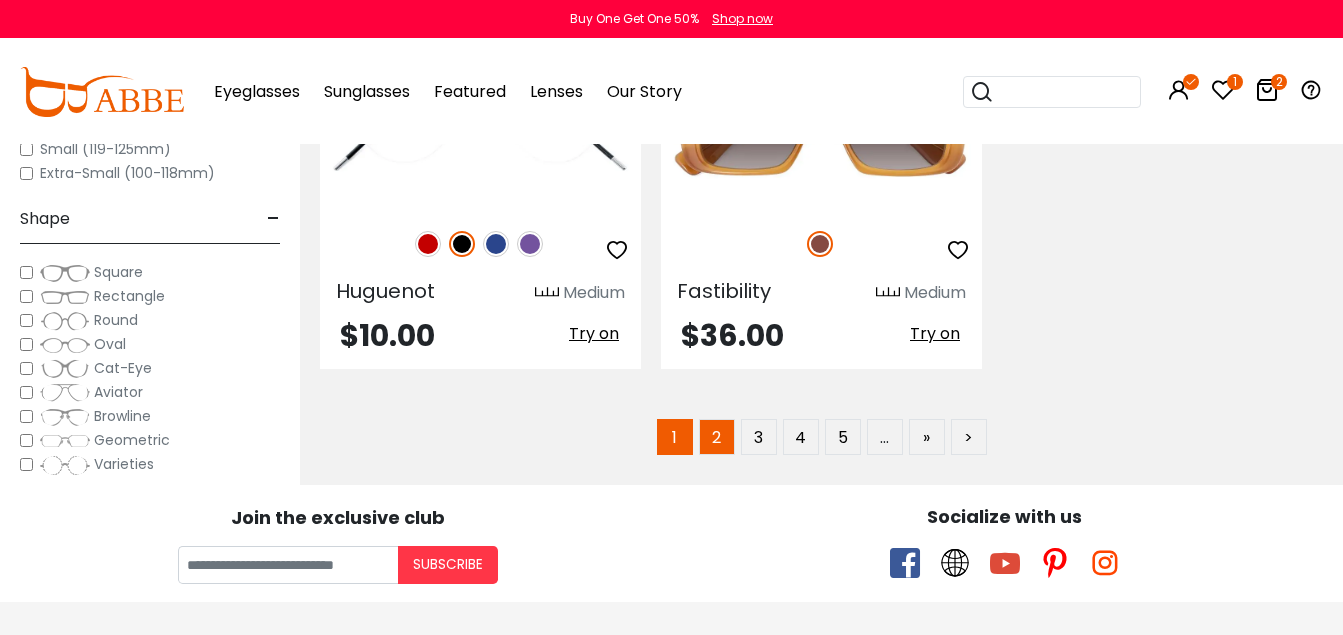 click on "2" at bounding box center [717, 437] 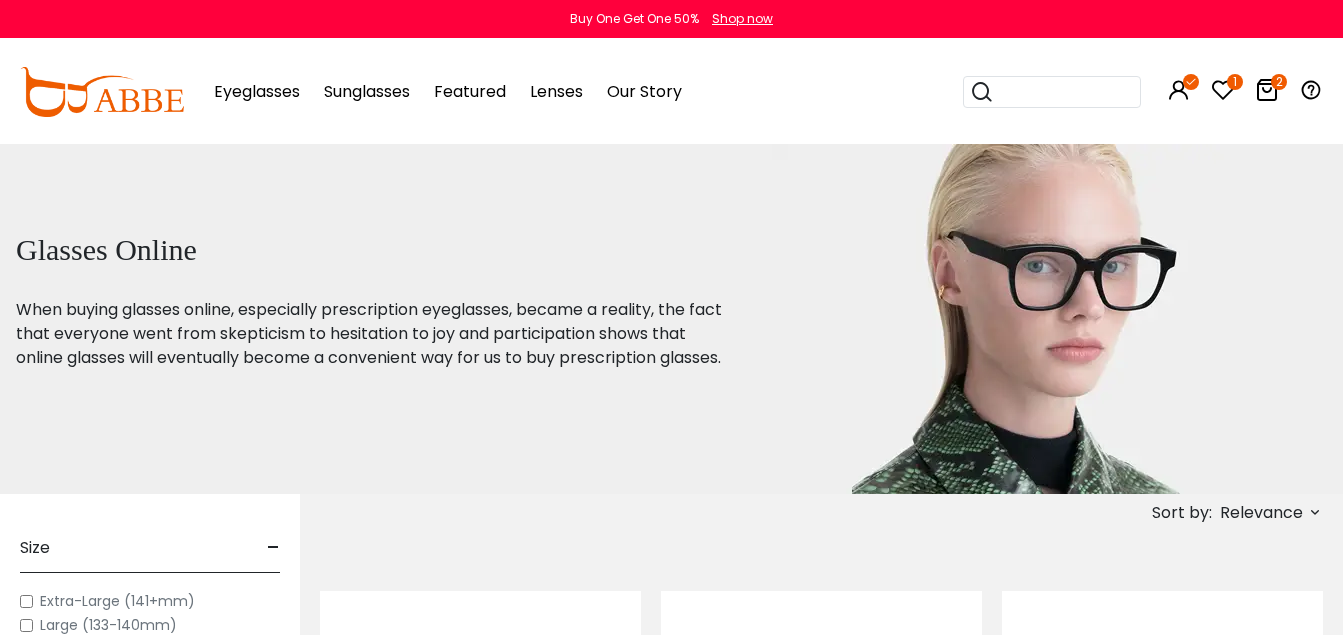 scroll, scrollTop: 0, scrollLeft: 0, axis: both 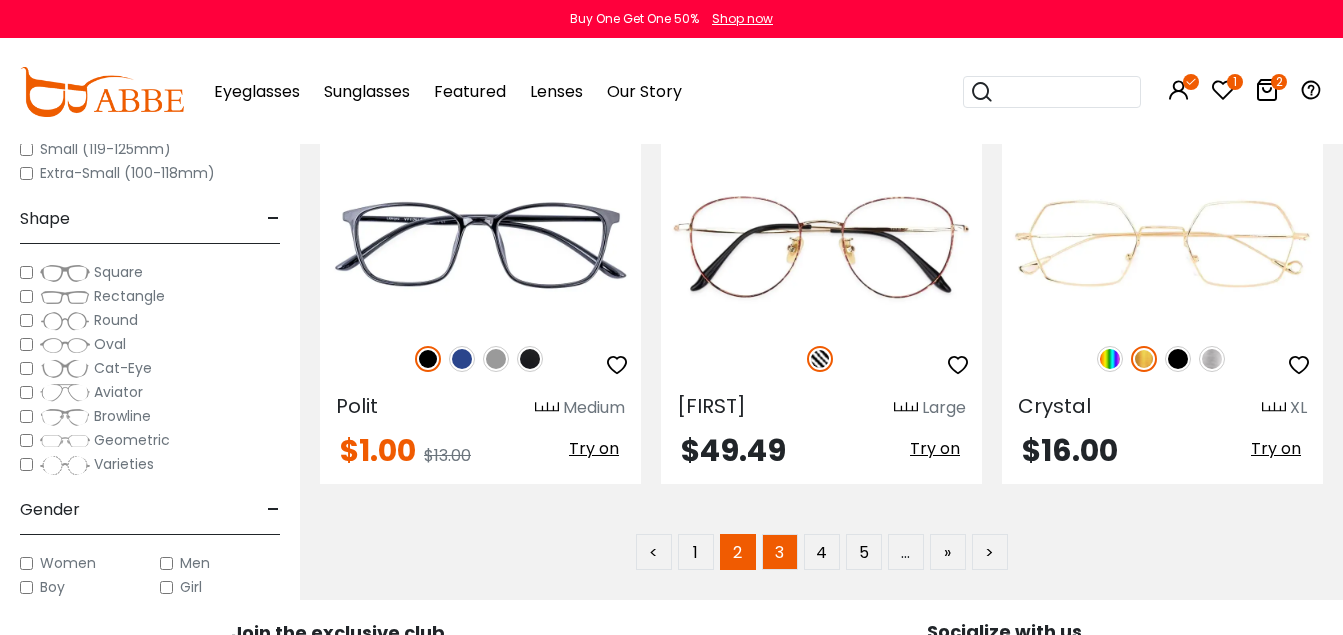 click on "3" at bounding box center [780, 552] 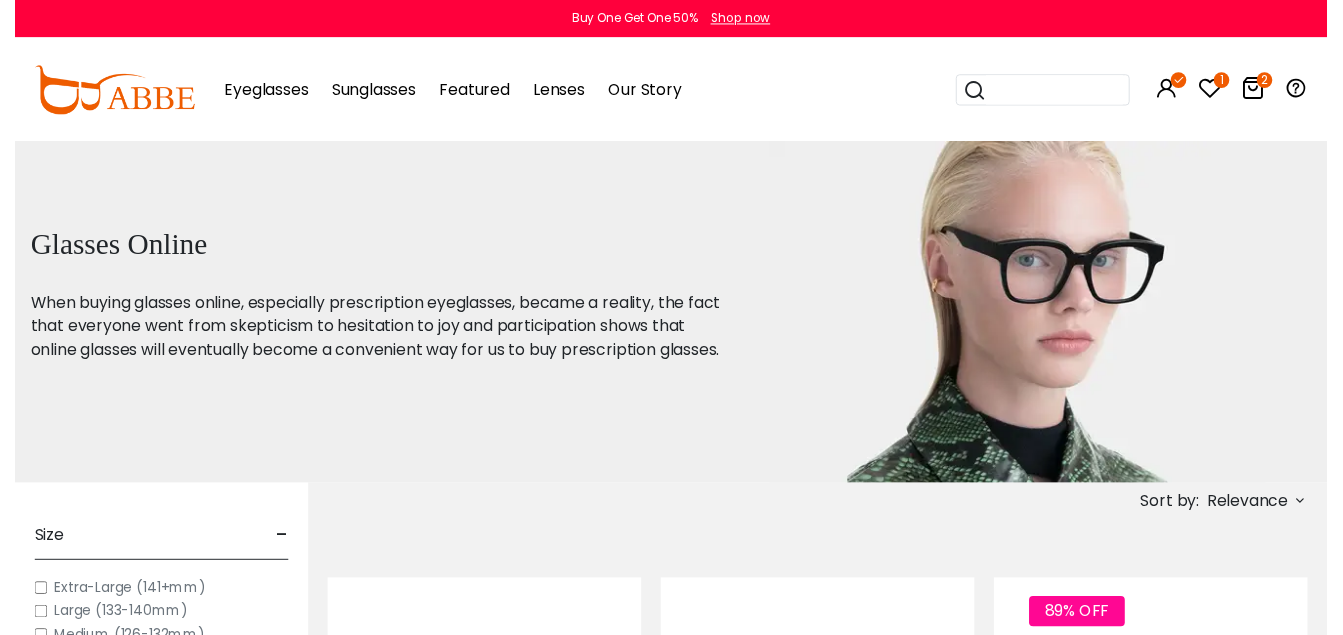 scroll, scrollTop: 0, scrollLeft: 0, axis: both 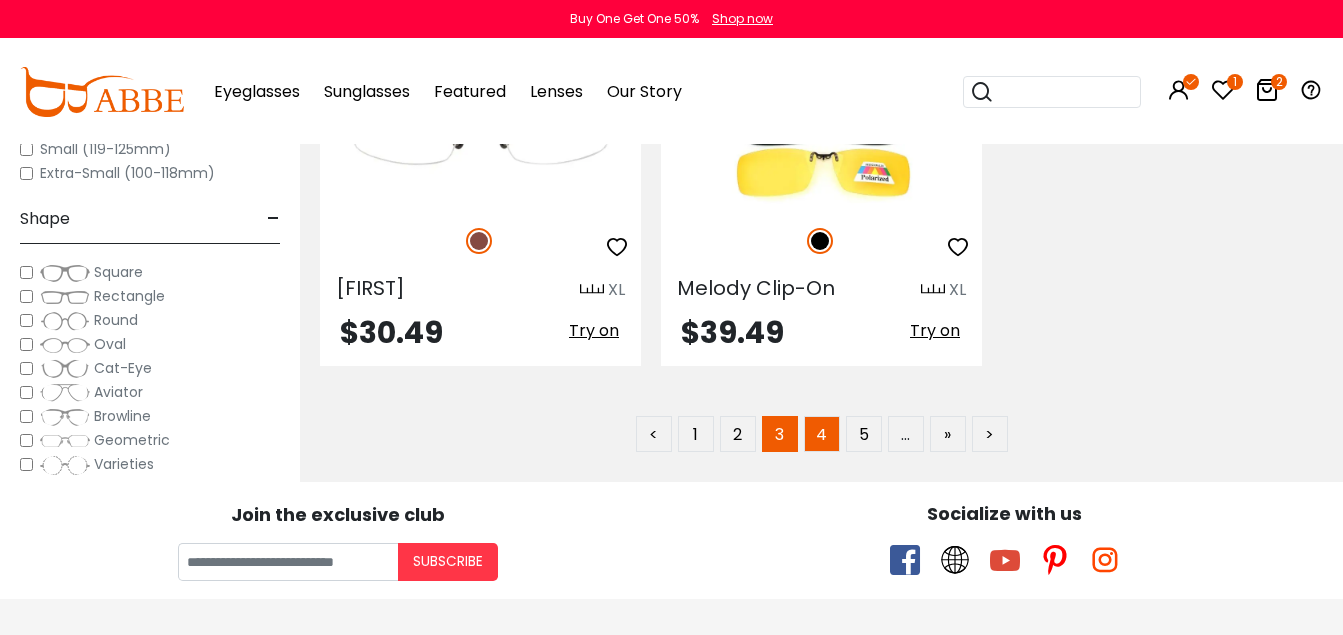 click on "4" at bounding box center [822, 434] 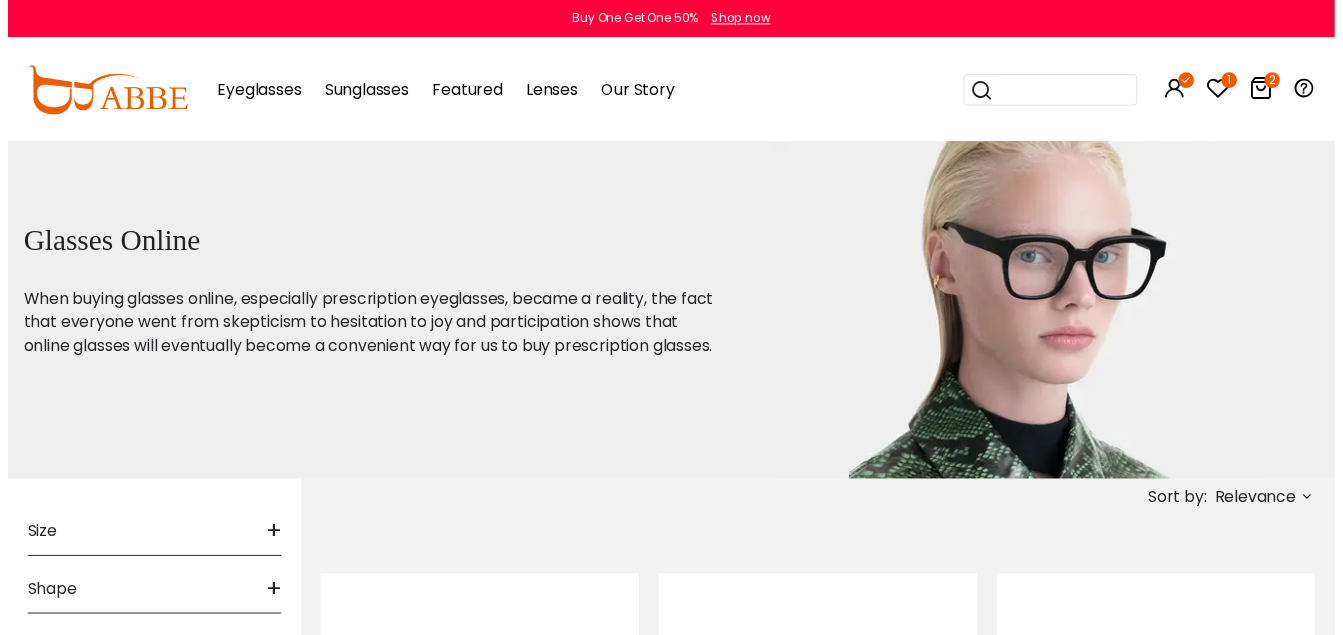 scroll, scrollTop: 0, scrollLeft: 0, axis: both 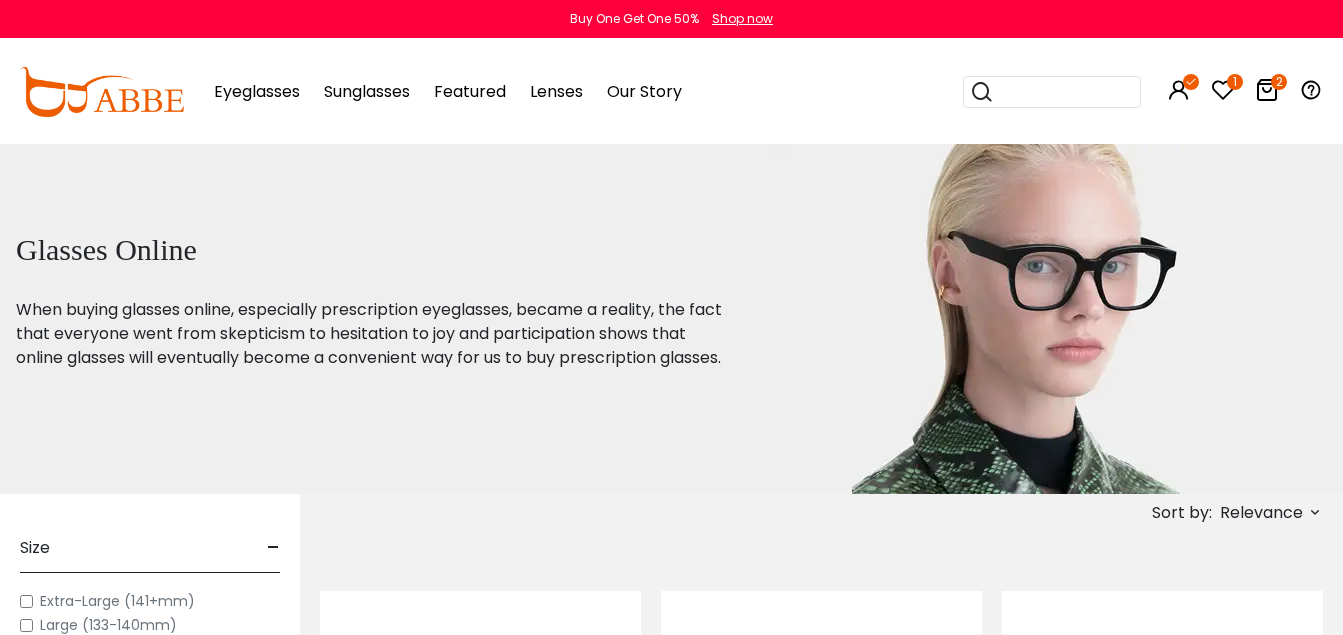 click at bounding box center (1026, 319) 